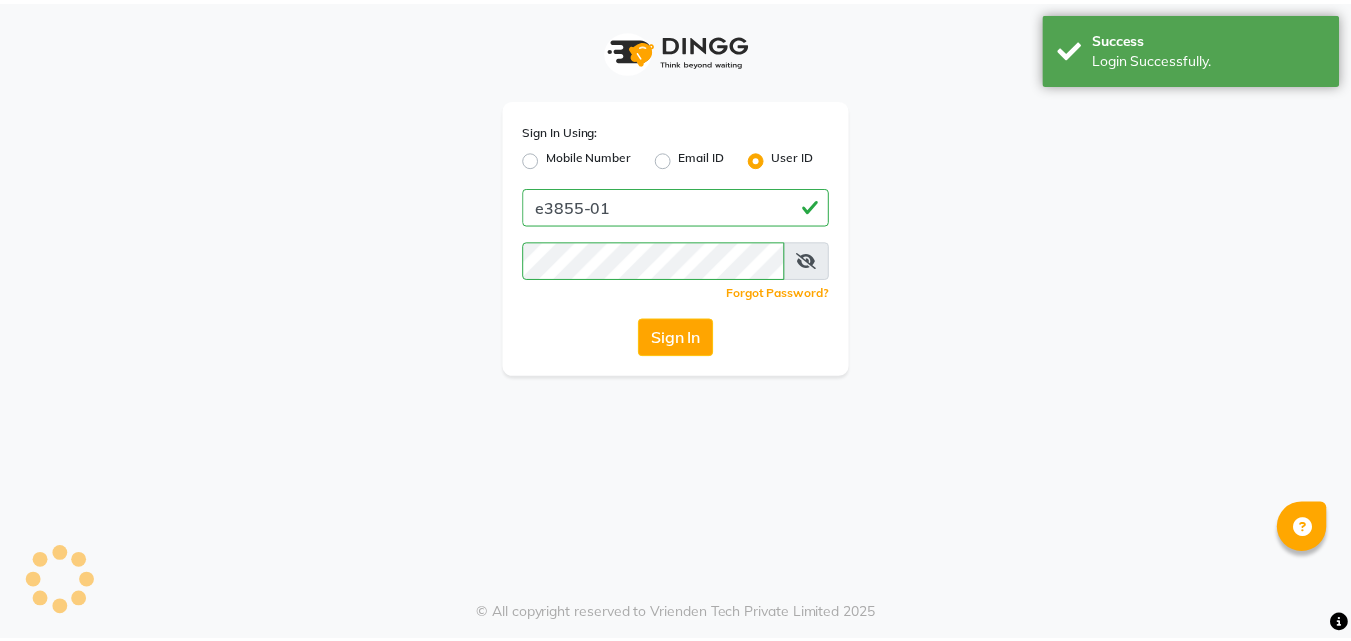 scroll, scrollTop: 0, scrollLeft: 0, axis: both 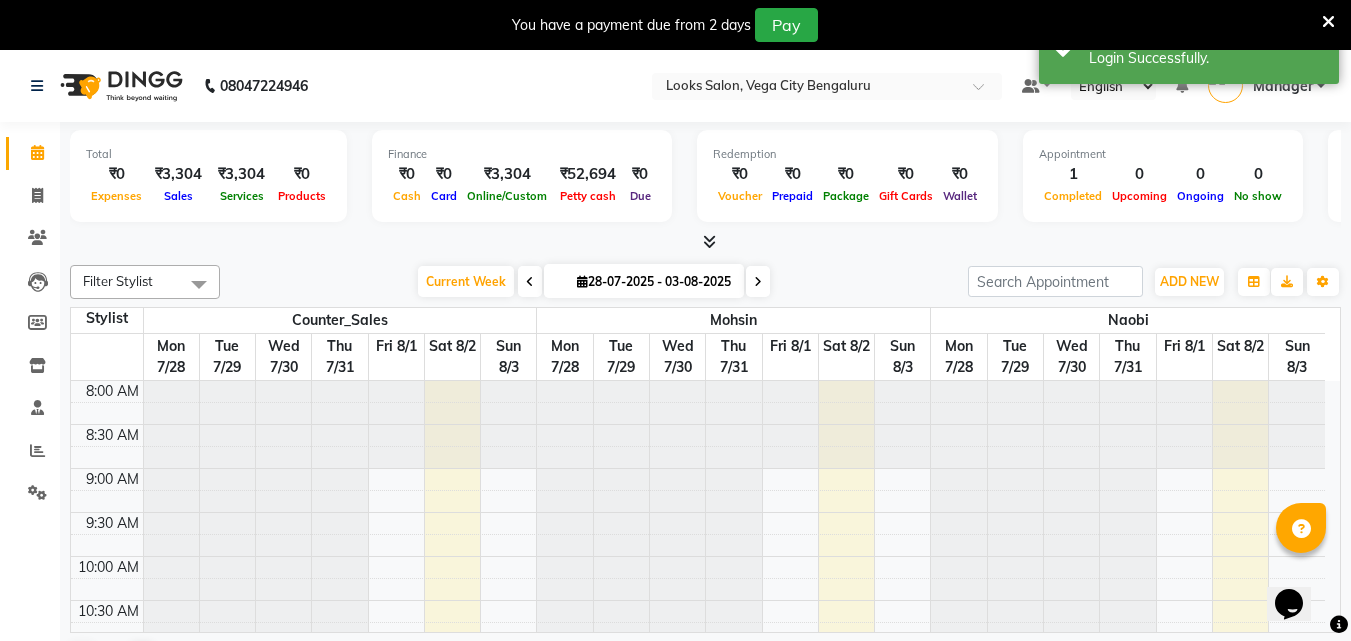 click on "Select Location × Looks Salon, Vega City [CITY] [STATE] Default Panel My Panel English ENGLISH Español العربية मराठी हिंदी ગુજરાતી தமிழ் 中文 Notifications nothing to show Manager Manage Profile Change Password Sign out  Version:3.15.11" 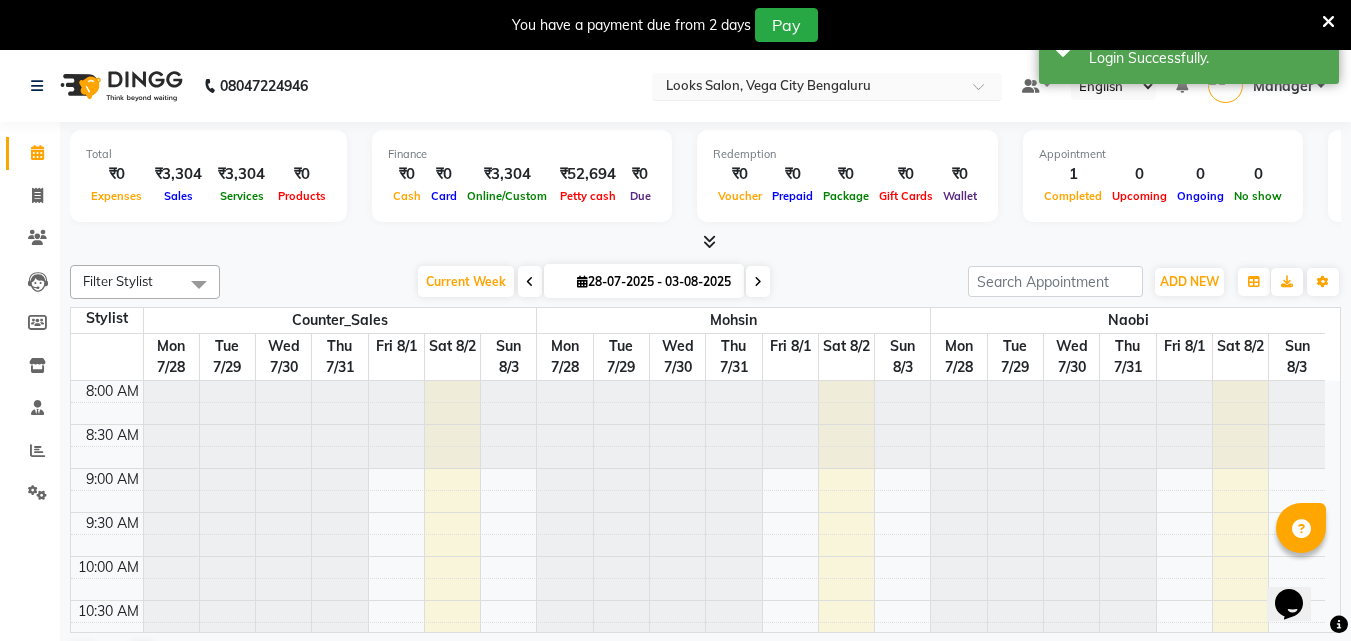 click at bounding box center (807, 88) 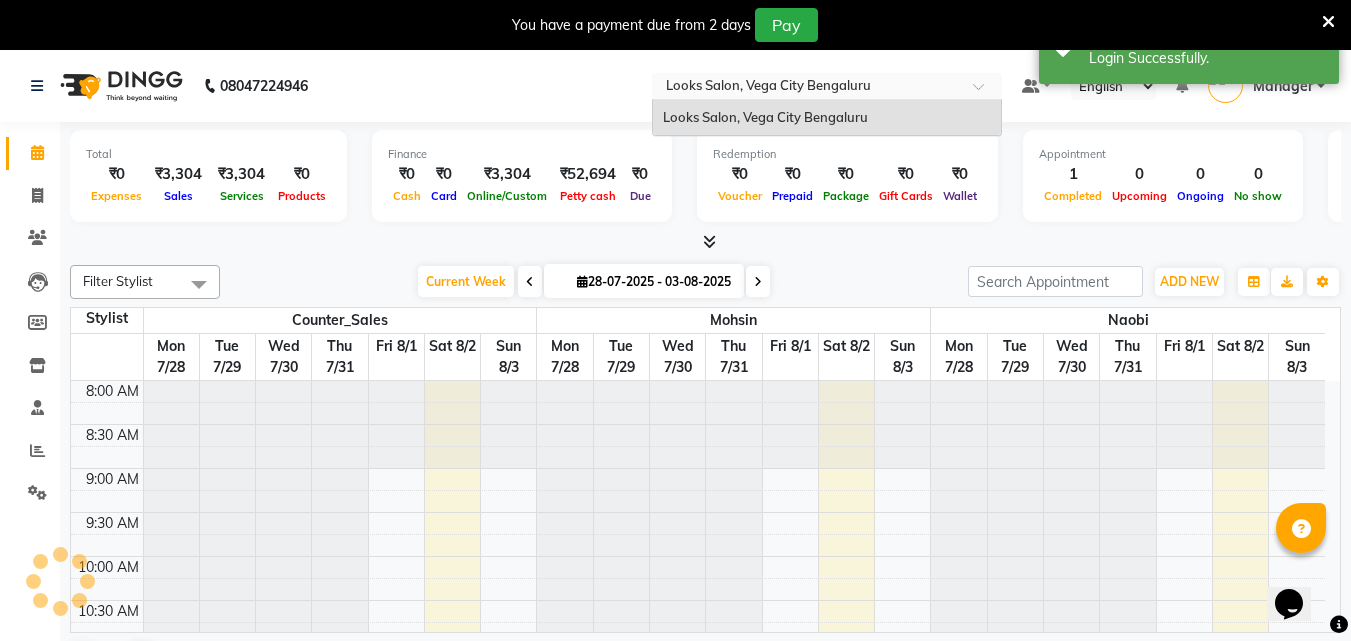 click at bounding box center [807, 88] 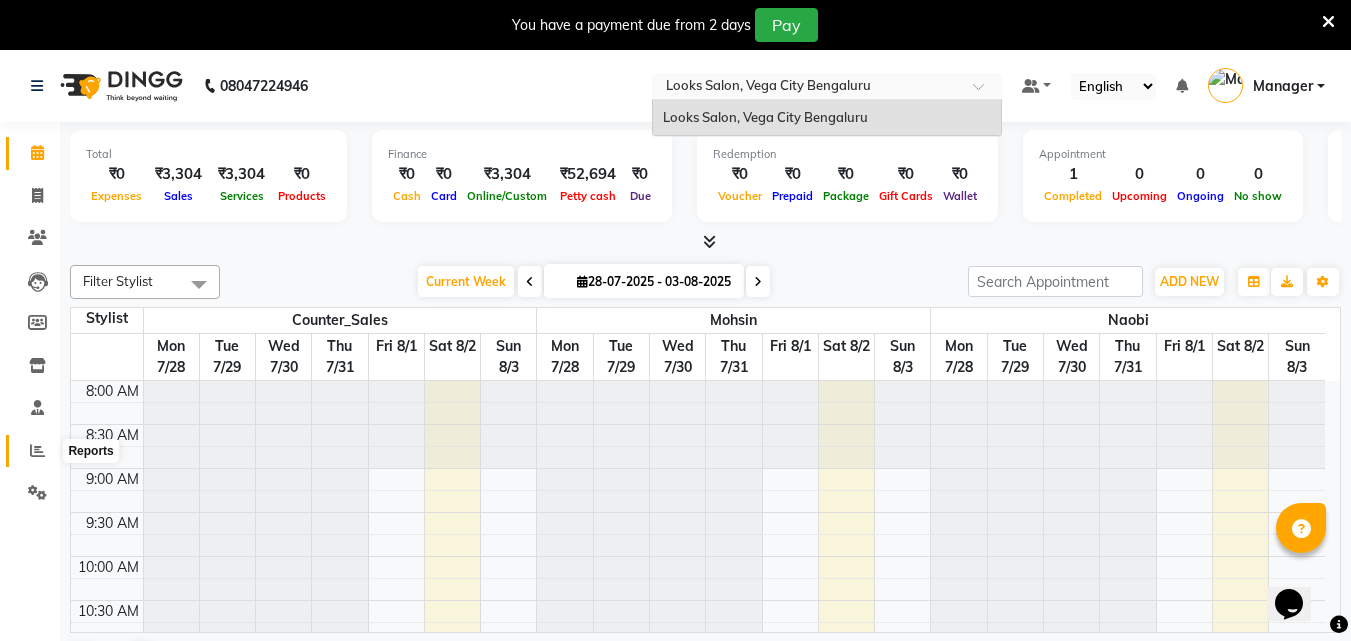 click 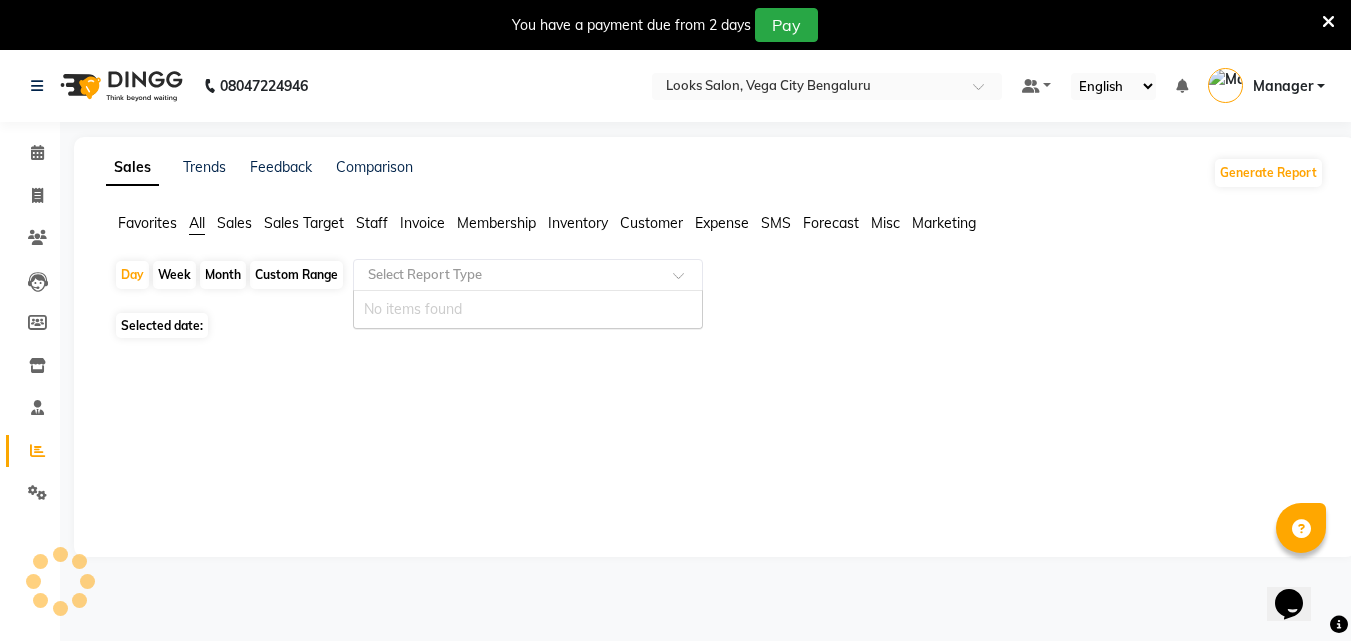 click on "Select Report Type" 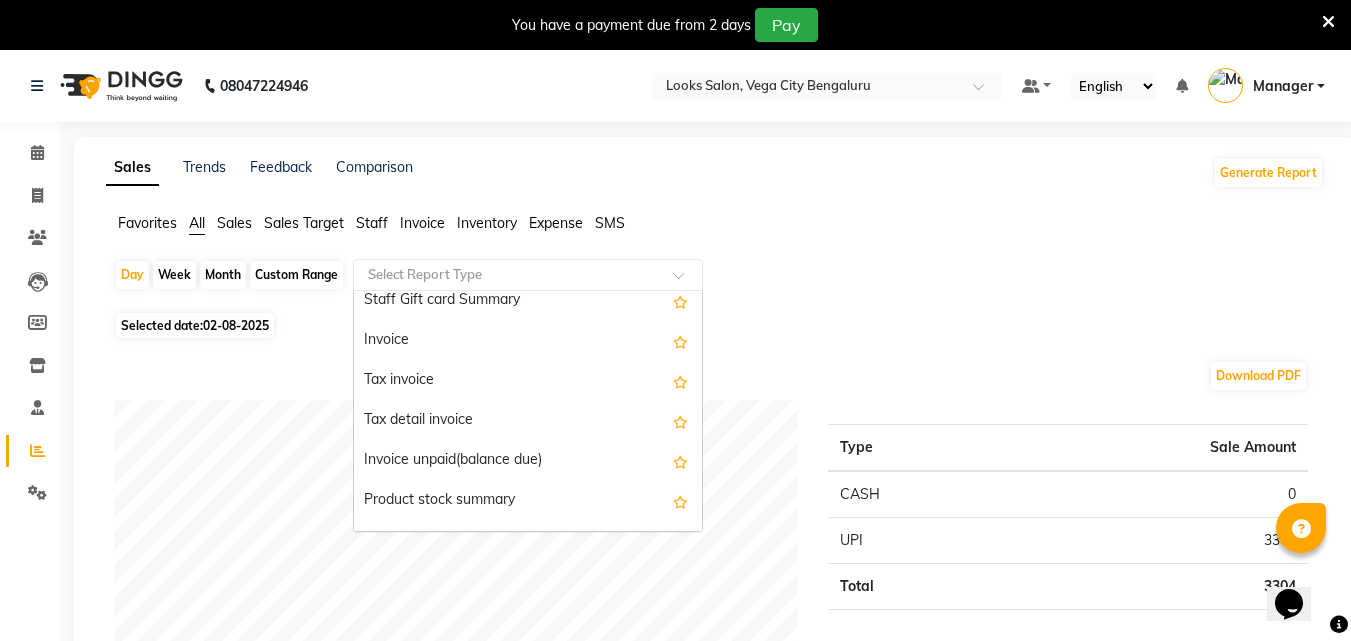 scroll, scrollTop: 1200, scrollLeft: 0, axis: vertical 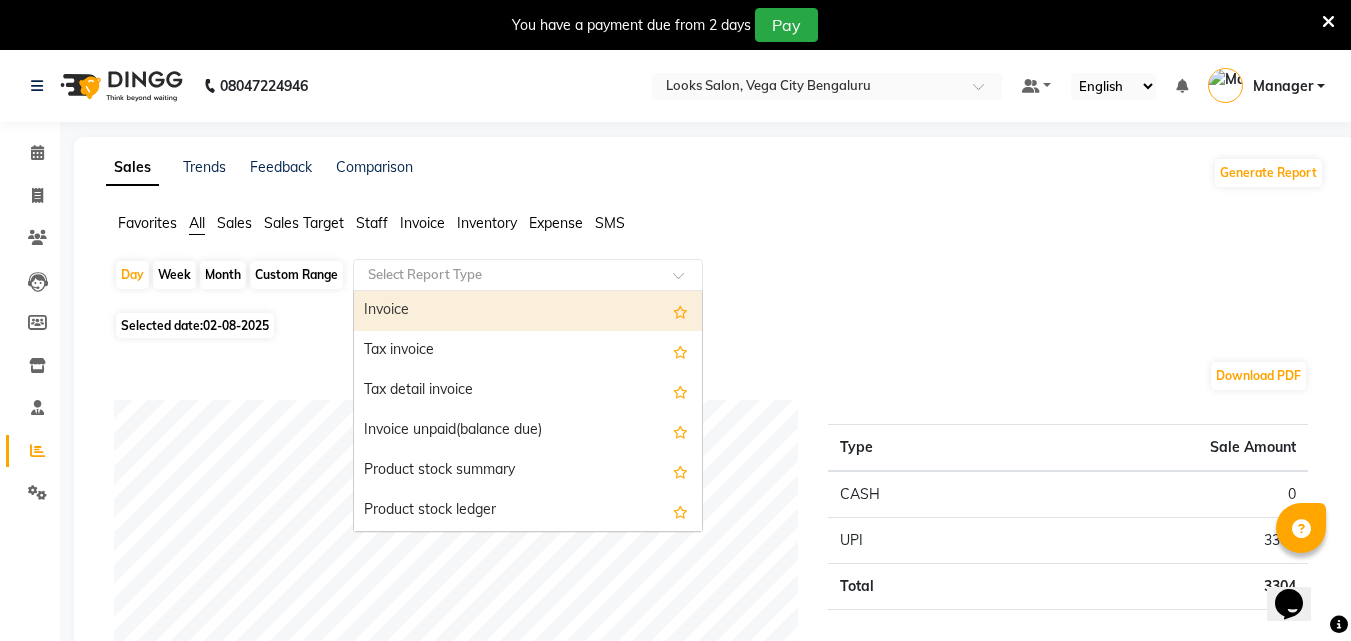 click on "Invoice" at bounding box center (528, 311) 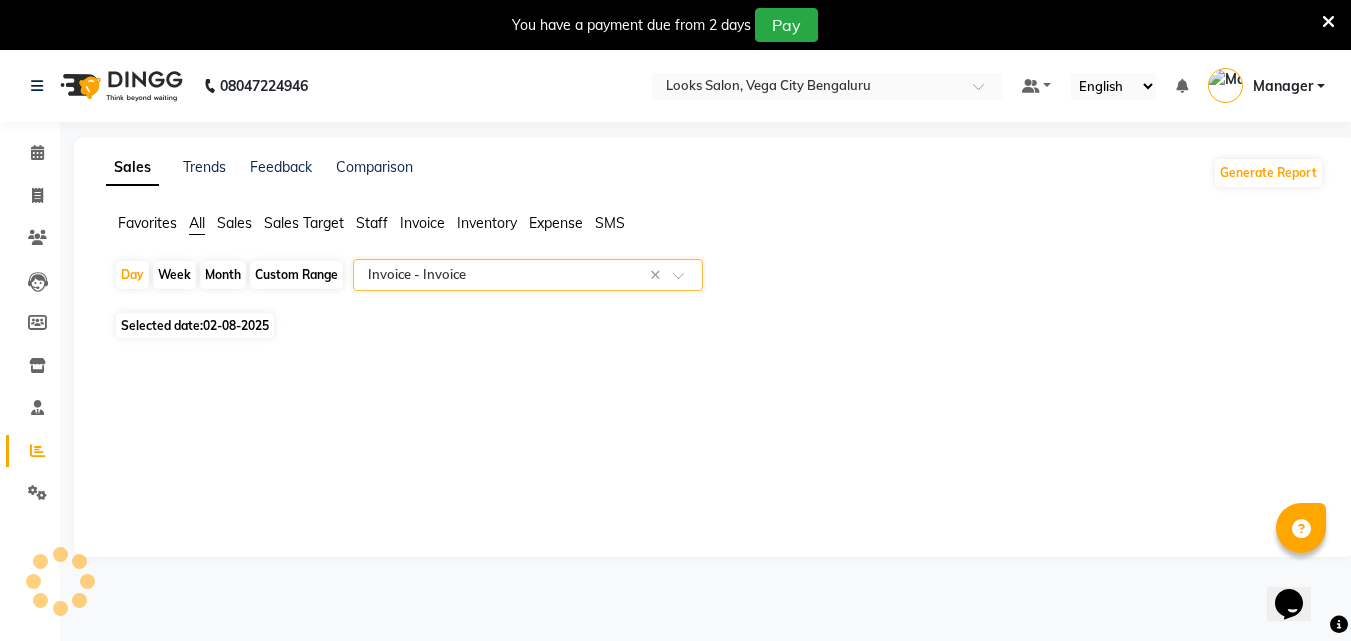 select on "full_report" 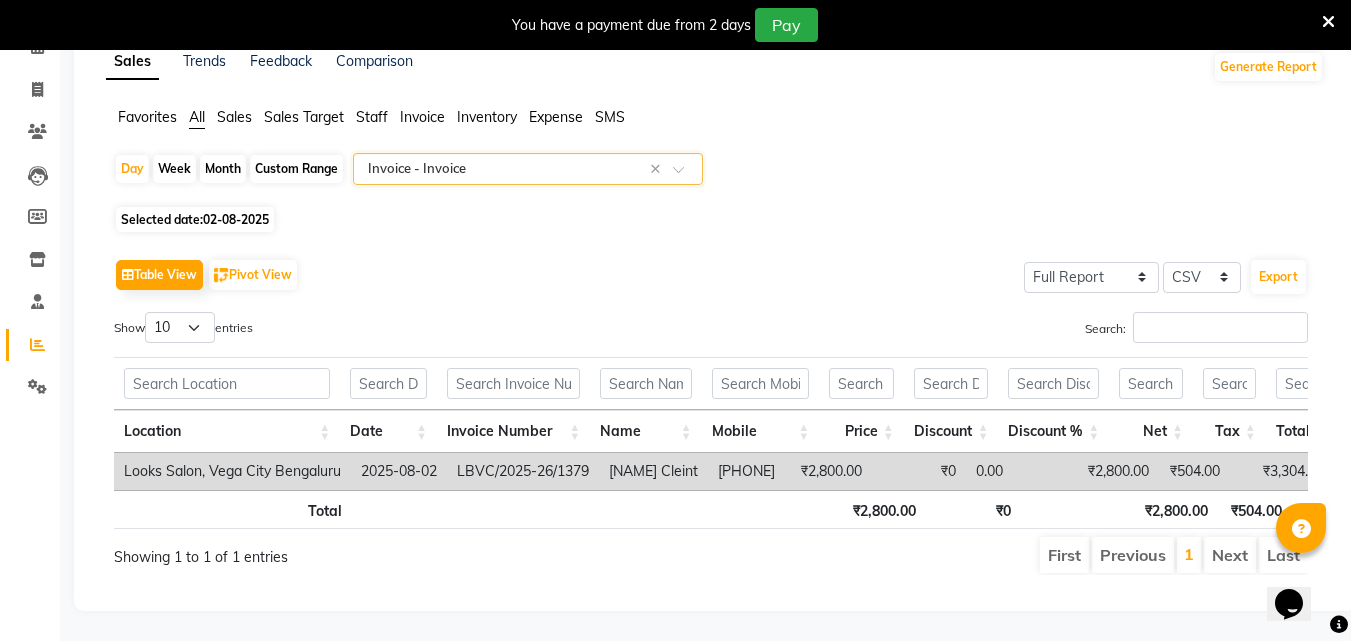 scroll, scrollTop: 136, scrollLeft: 0, axis: vertical 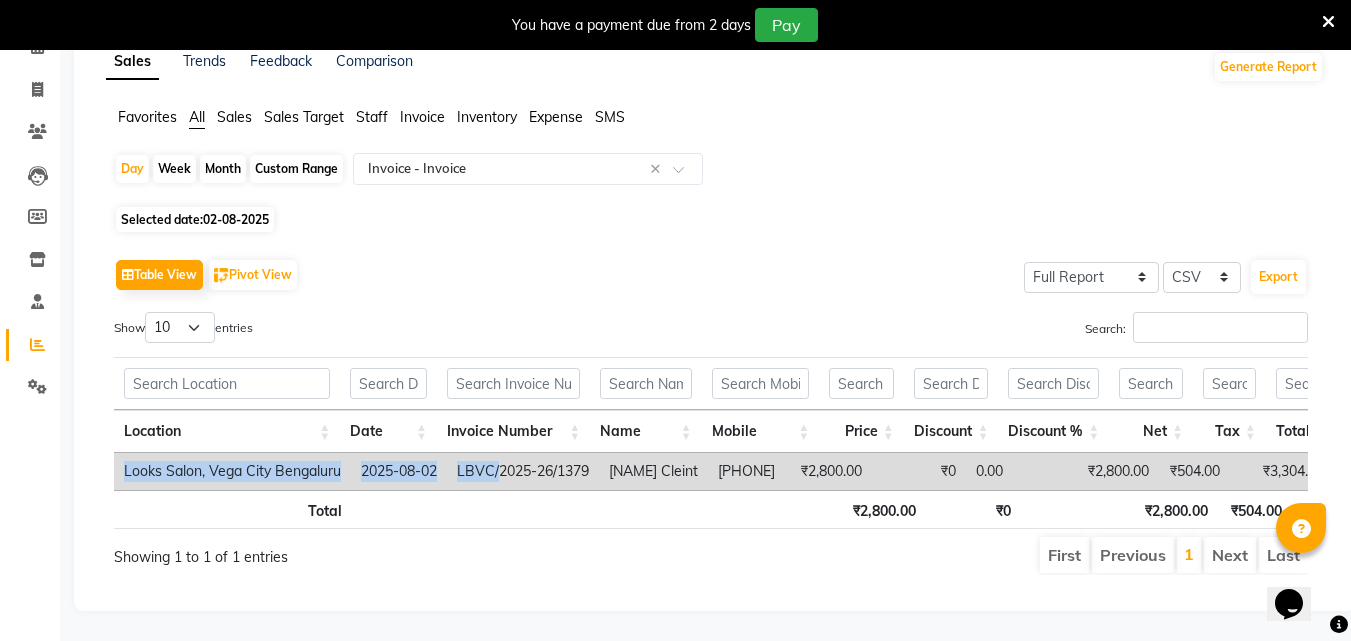 drag, startPoint x: 504, startPoint y: 458, endPoint x: 514, endPoint y: 468, distance: 14.142136 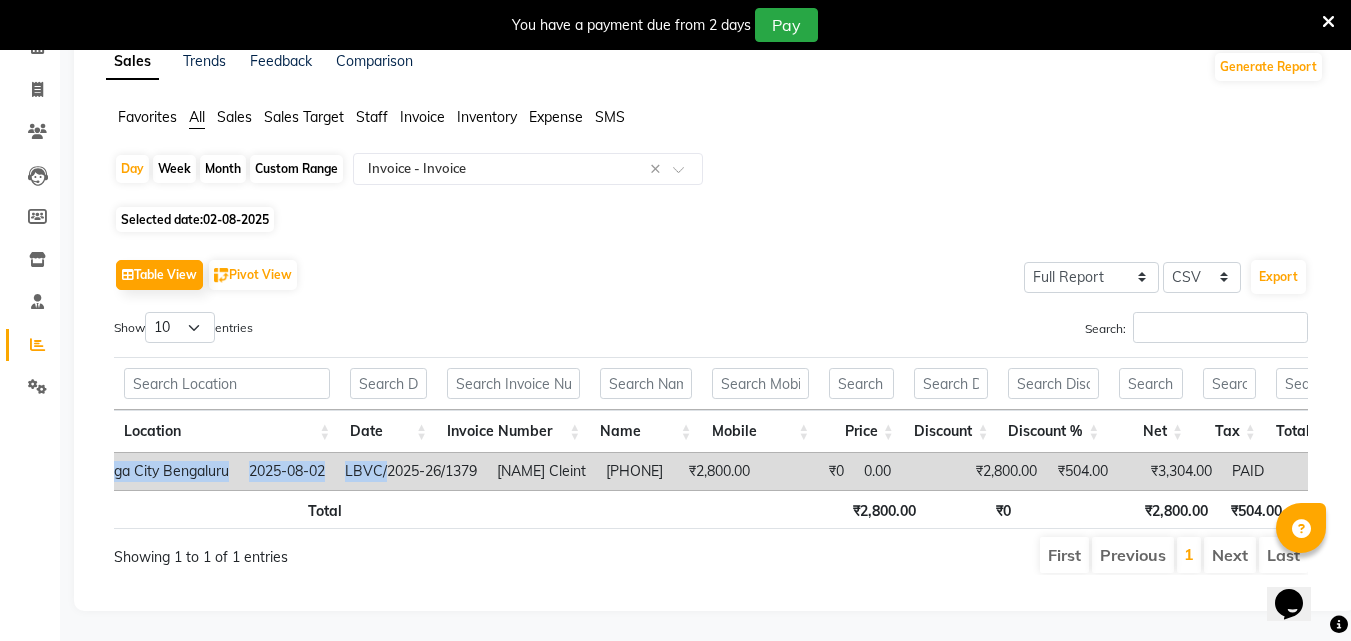 scroll, scrollTop: 0, scrollLeft: 128, axis: horizontal 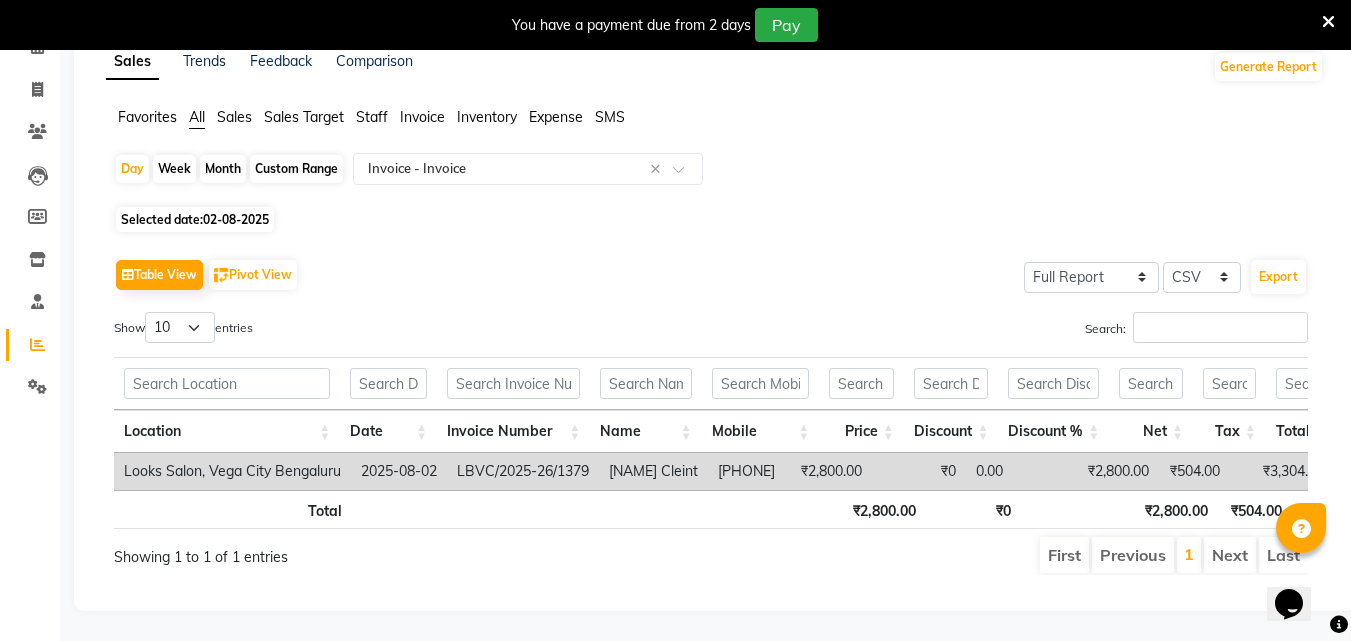 click on "Show  10 25 50 100  entries" at bounding box center [405, 331] 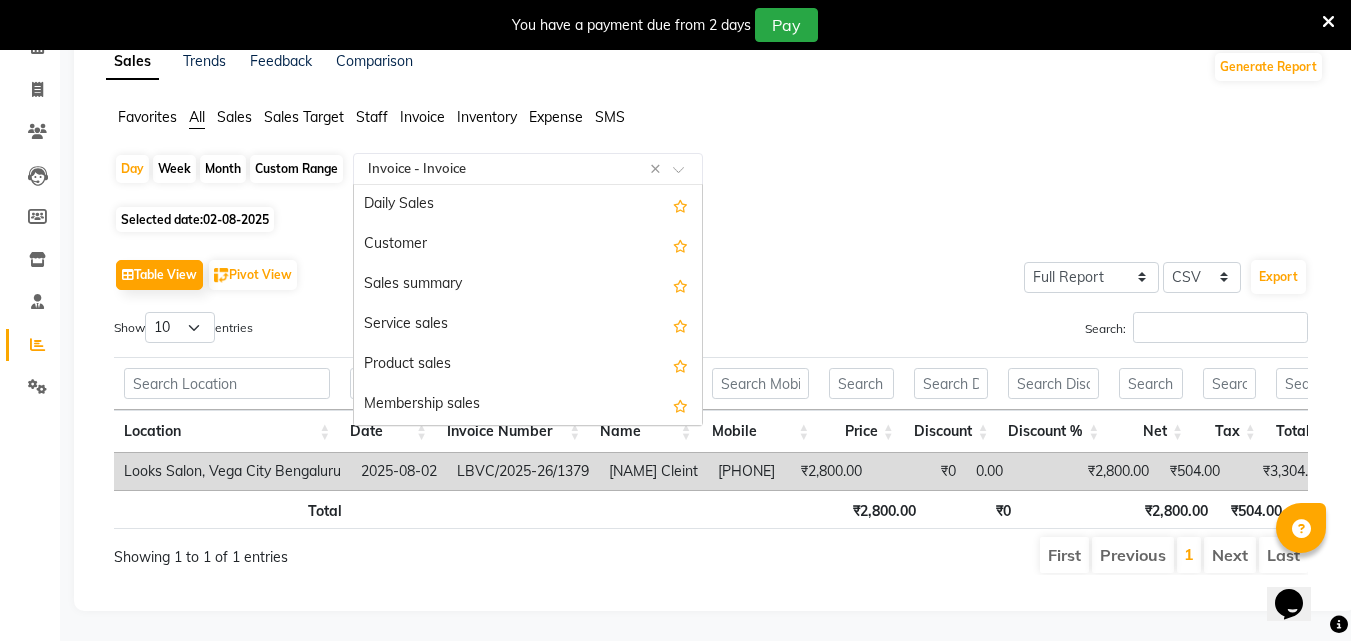 click on "Select Report Type × Invoice -  Invoice ×" 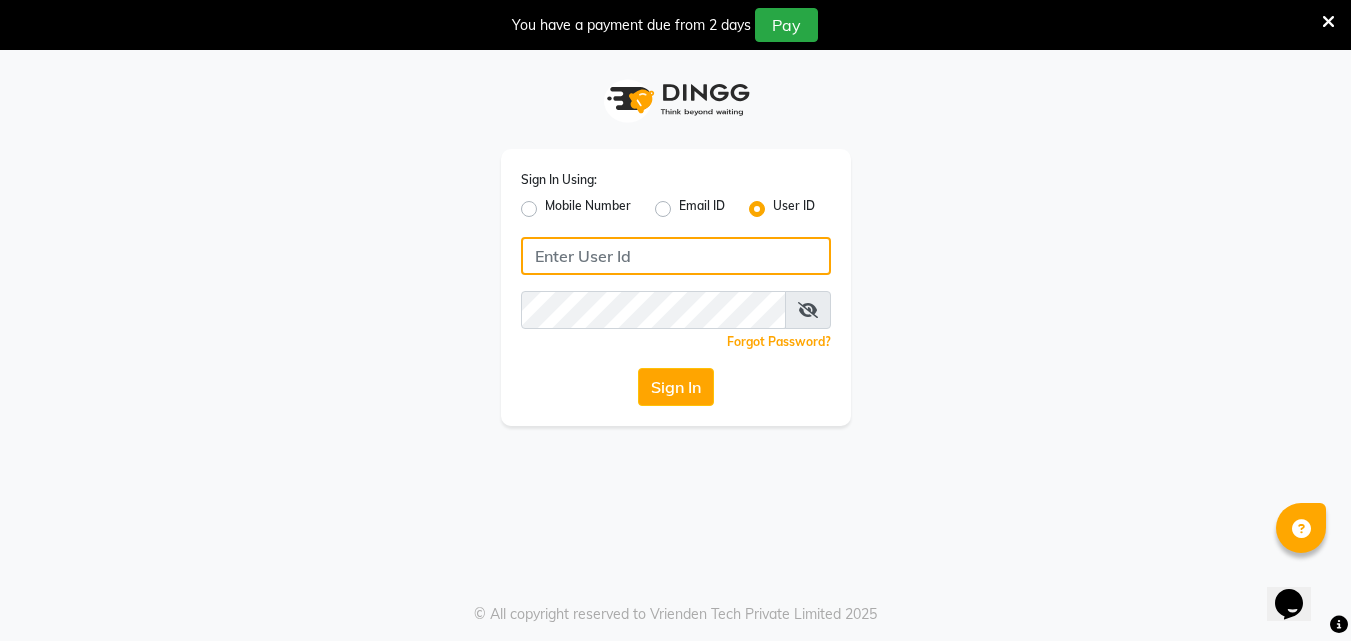 click 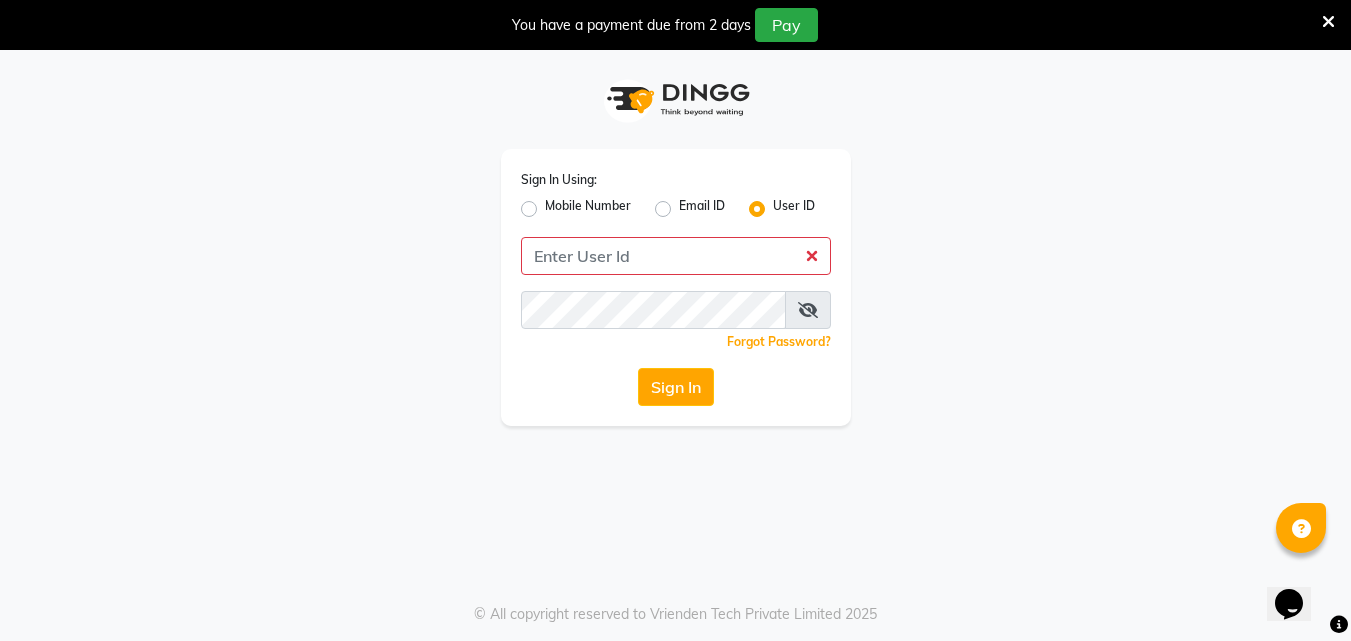 click on "Mobile Number" 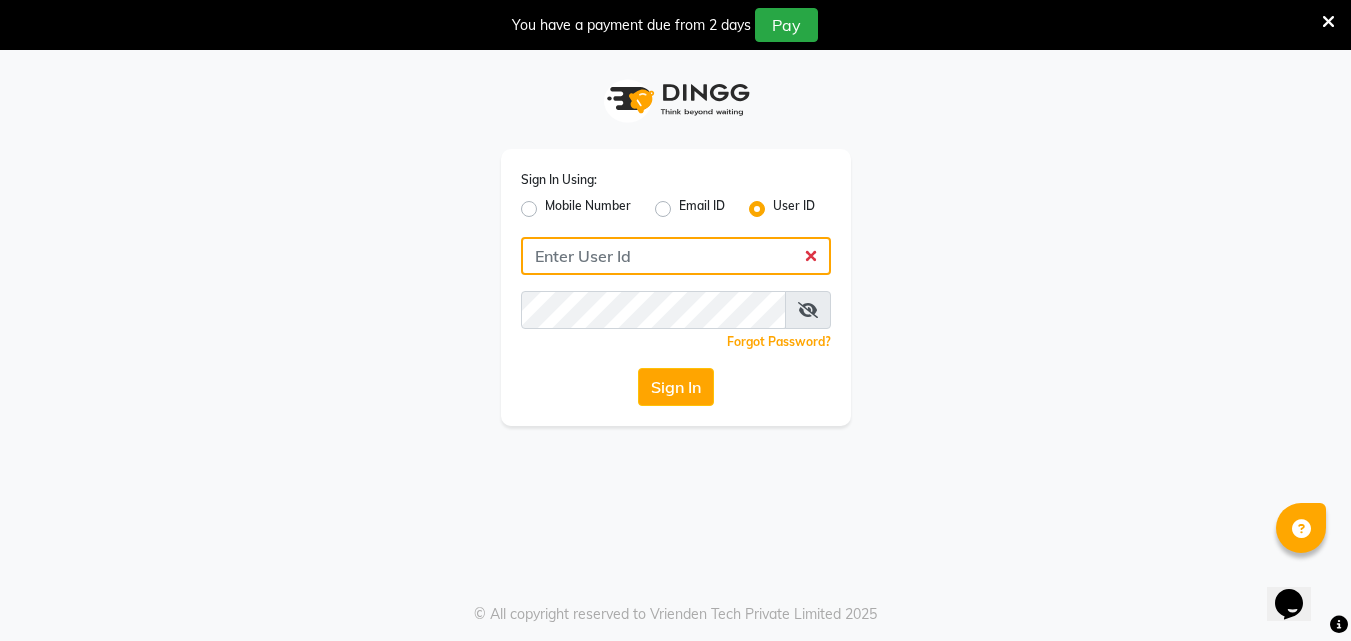 click 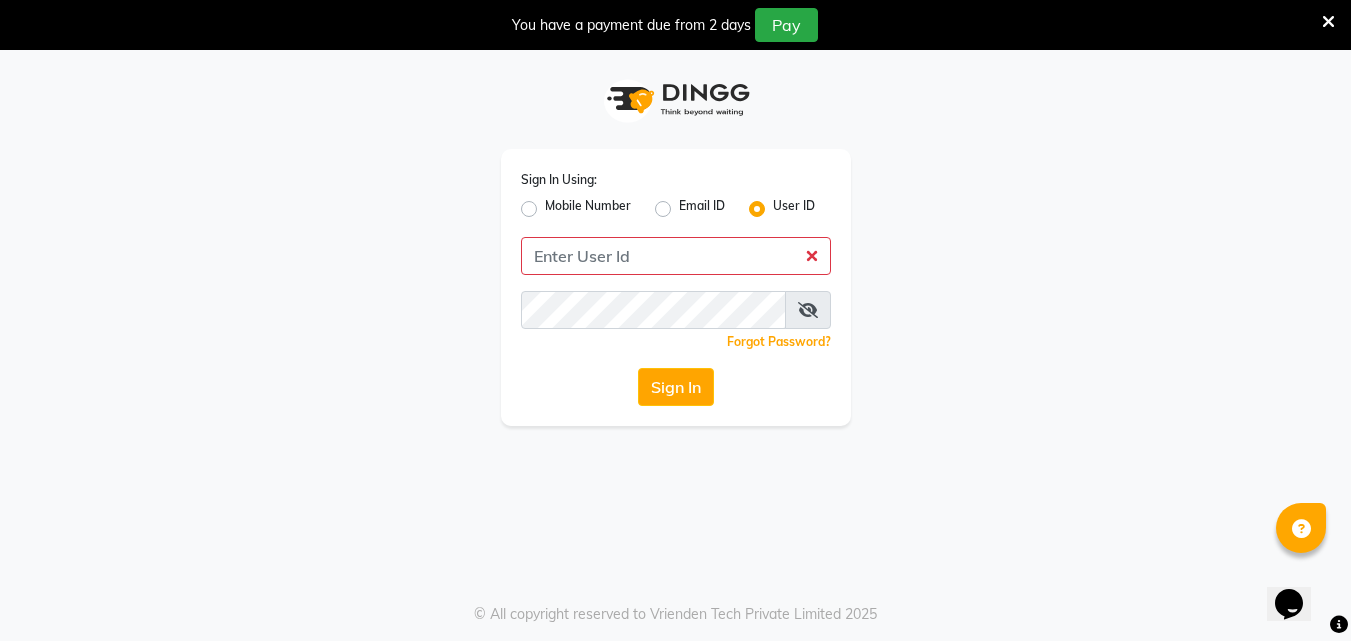 click on "Email ID" 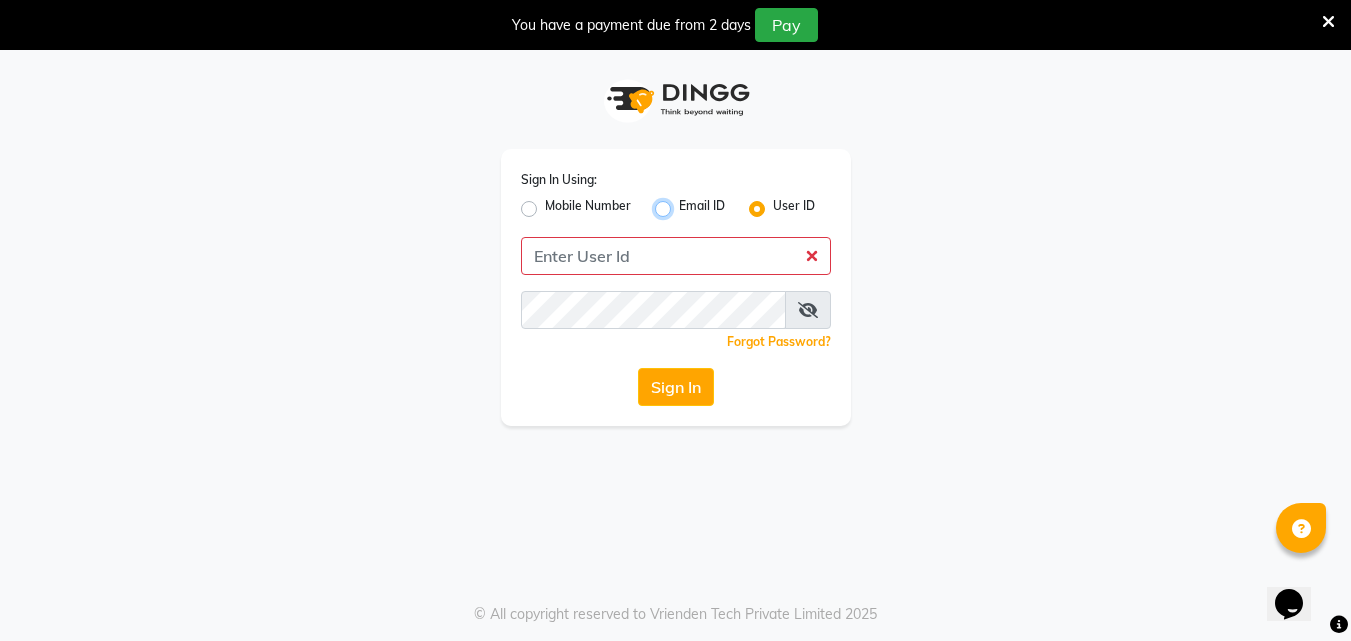 click on "Email ID" at bounding box center (685, 203) 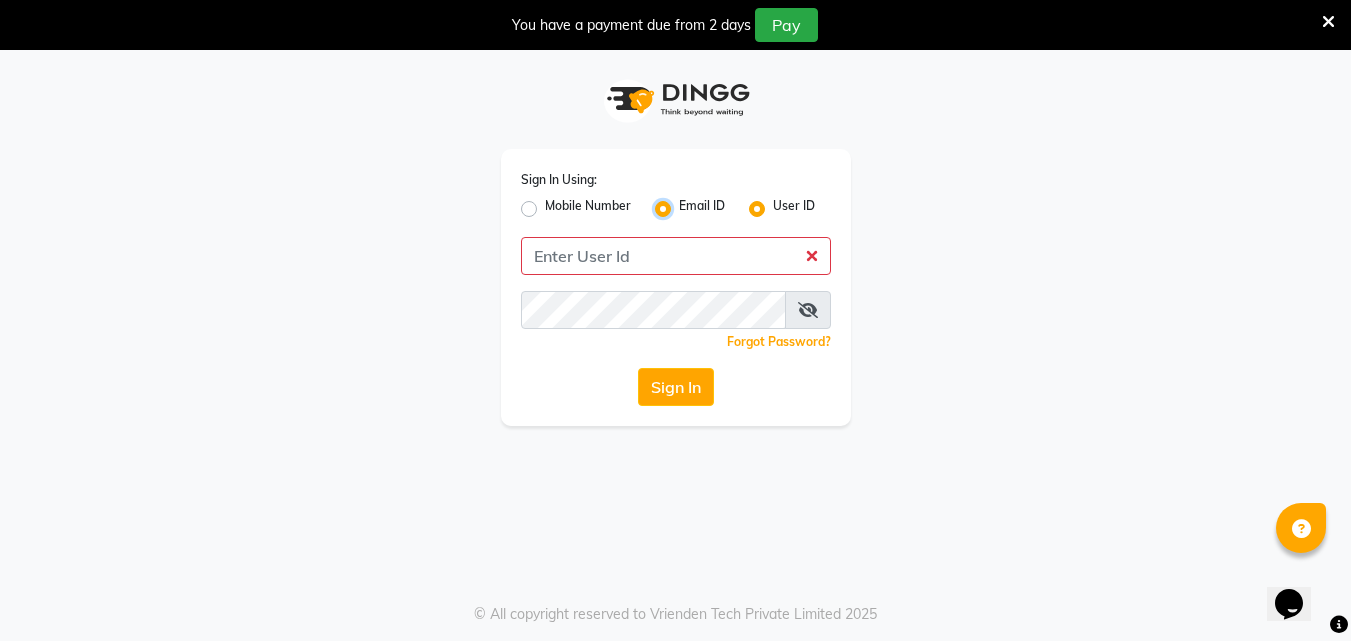radio on "false" 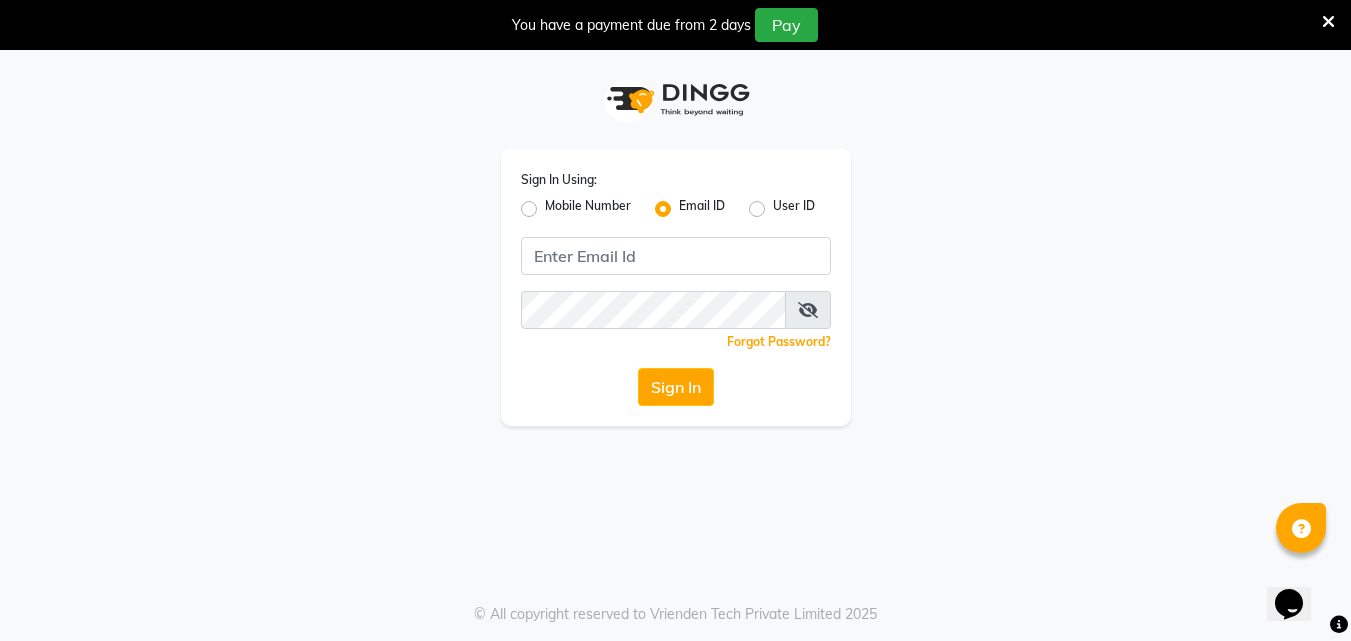 click on "Mobile Number" 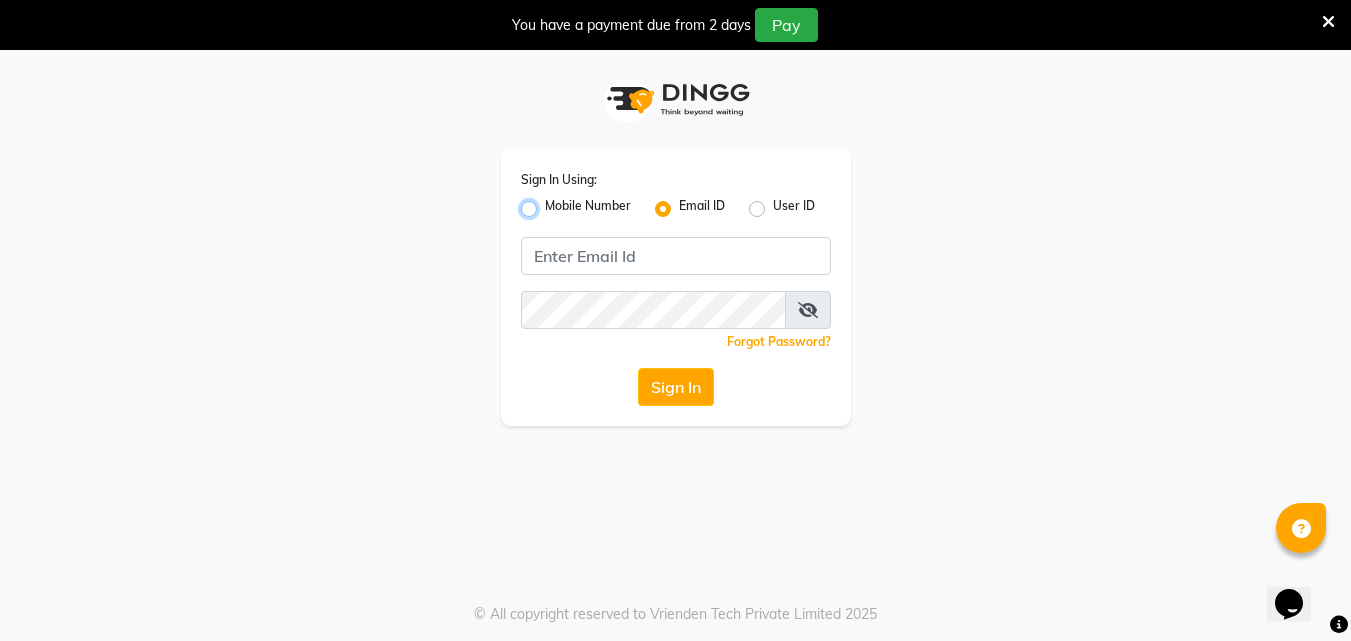 click on "Mobile Number" at bounding box center [551, 203] 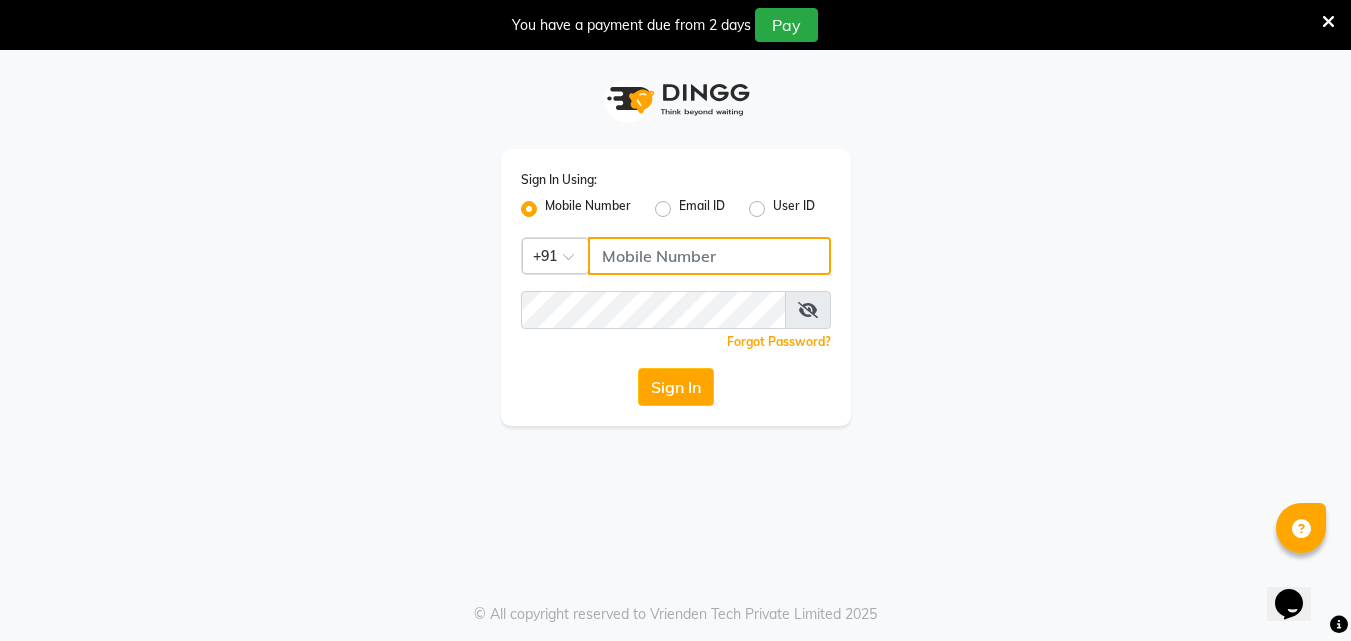 click 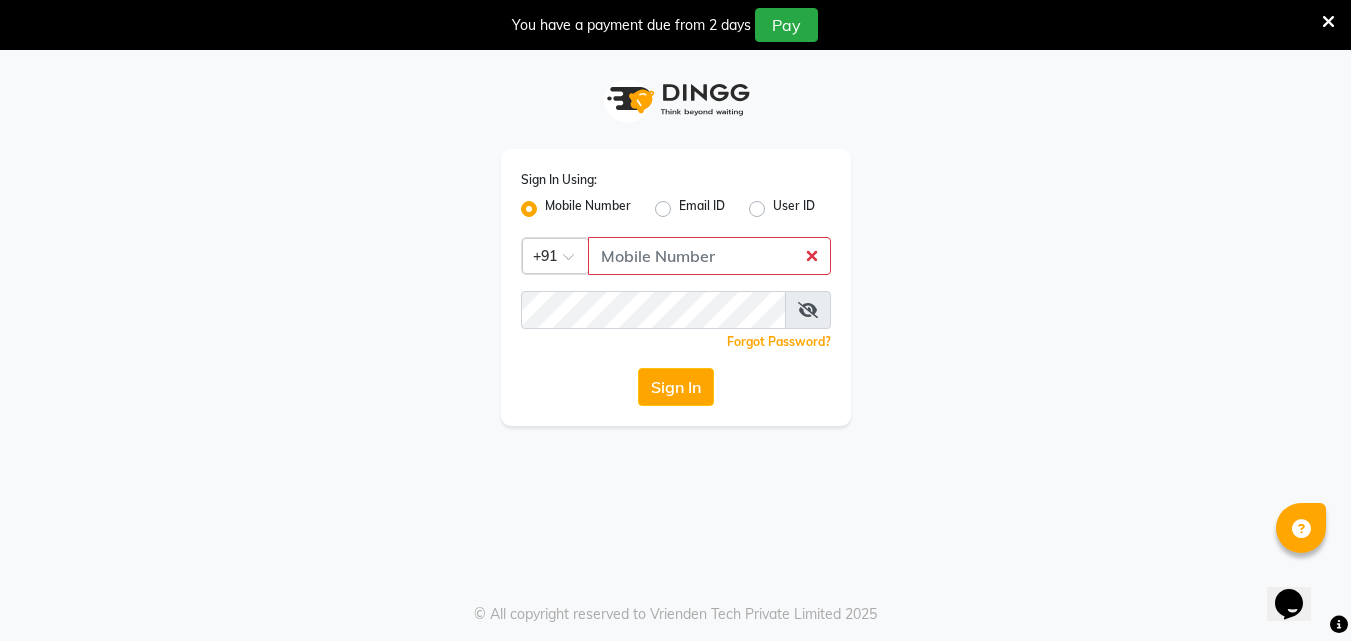 click on "Email ID" 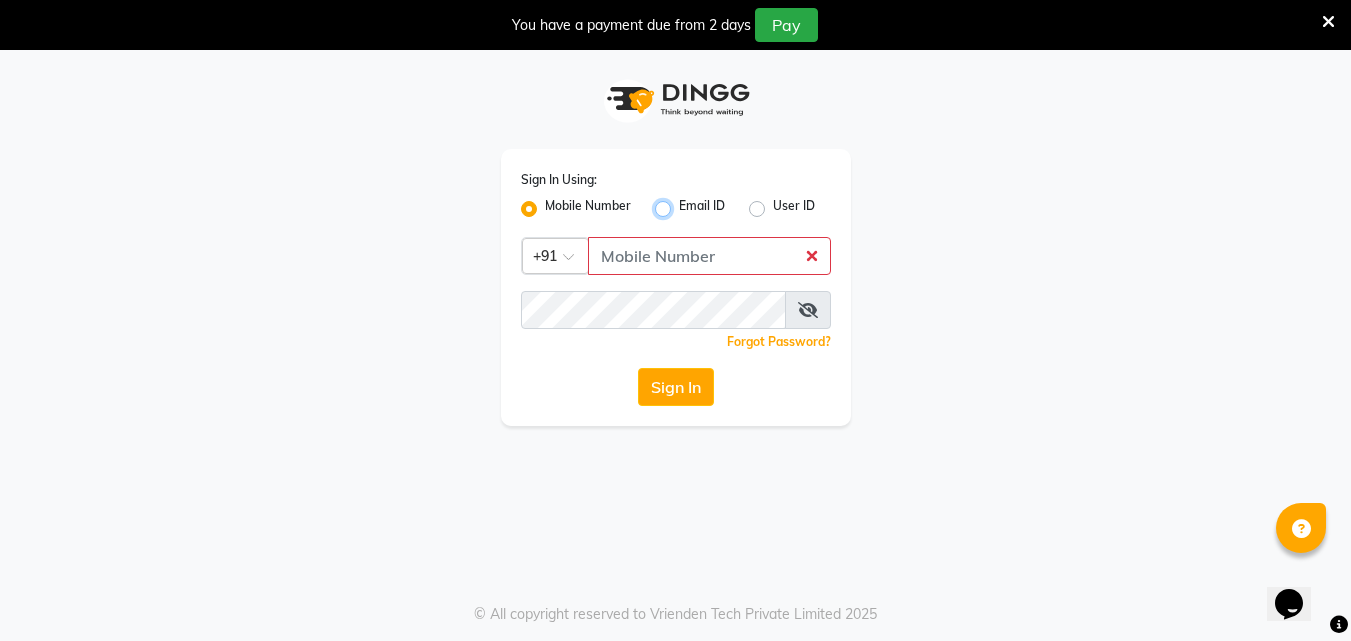 click on "Email ID" at bounding box center (685, 203) 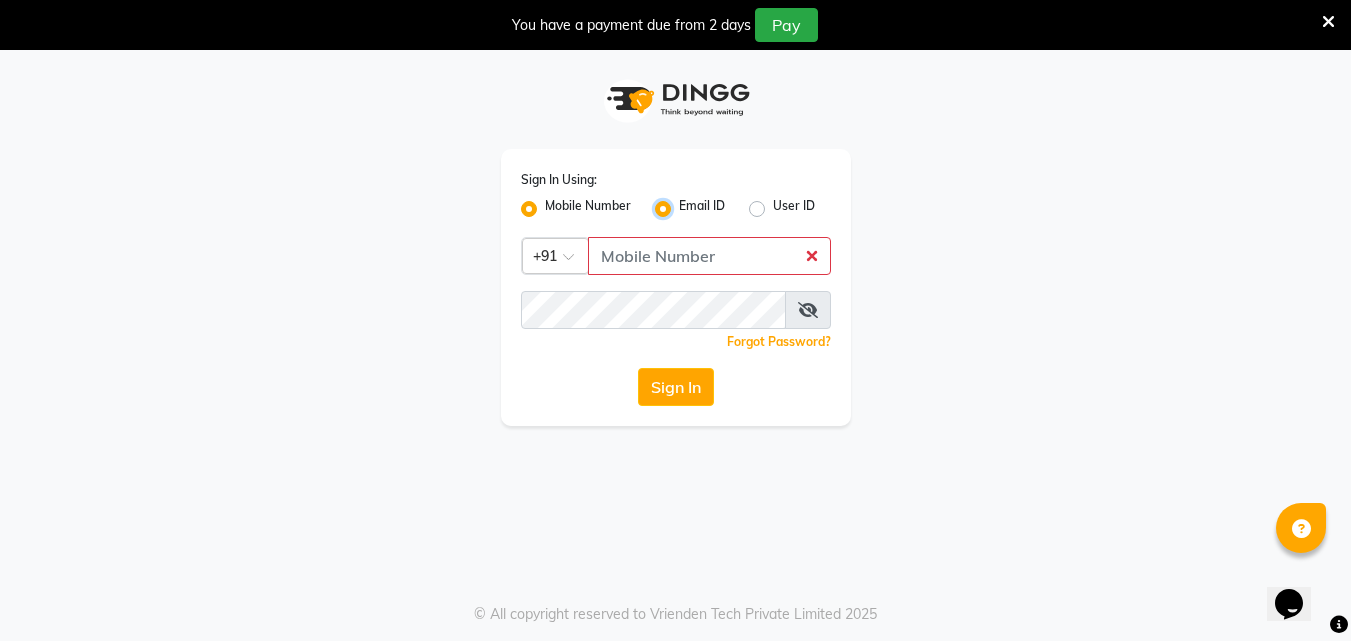 radio on "false" 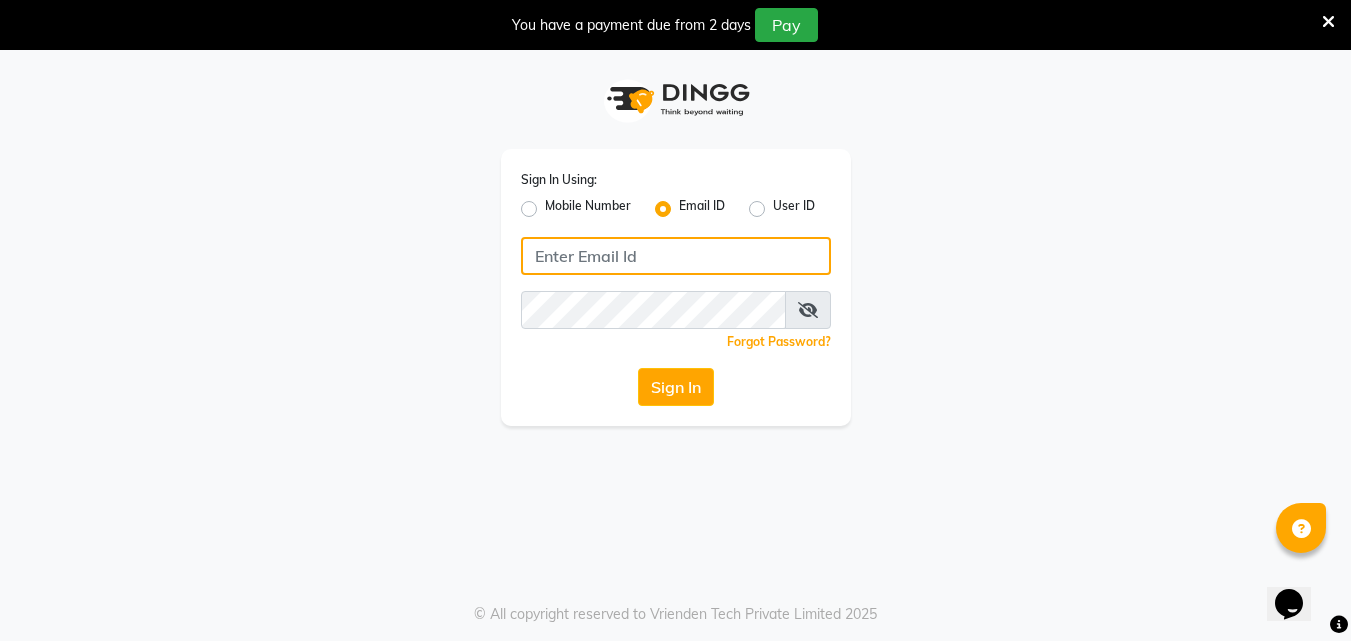 click 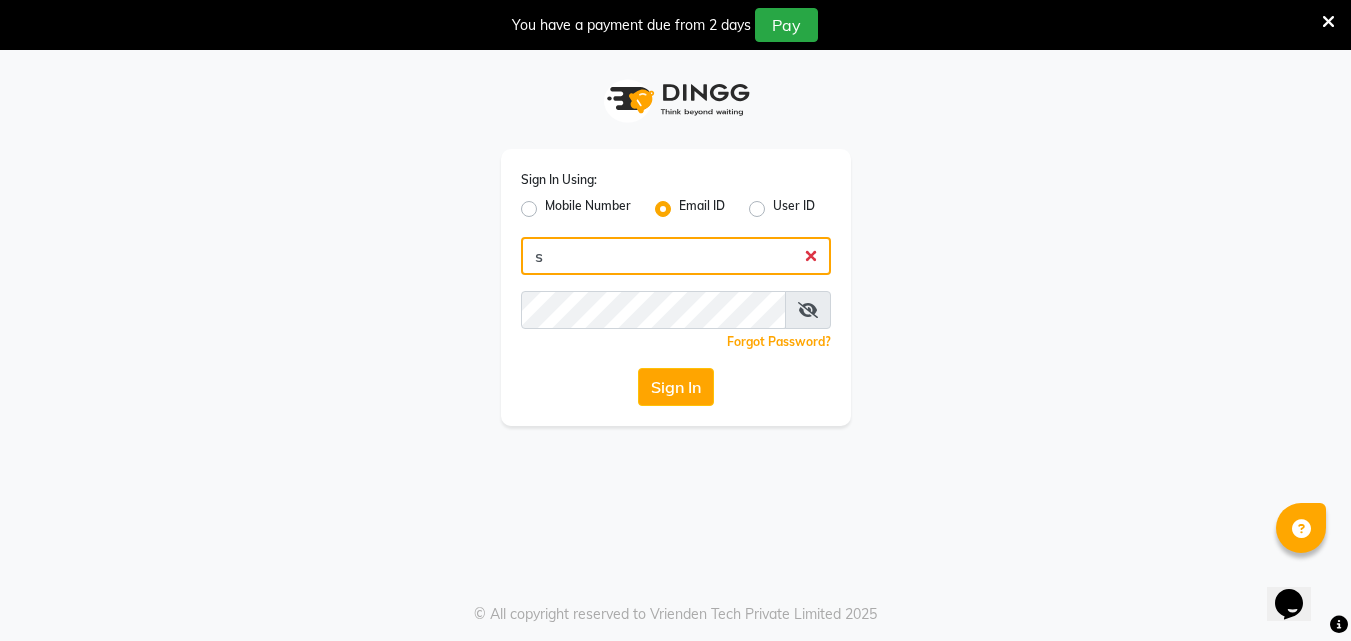 drag, startPoint x: 802, startPoint y: 261, endPoint x: 814, endPoint y: 256, distance: 13 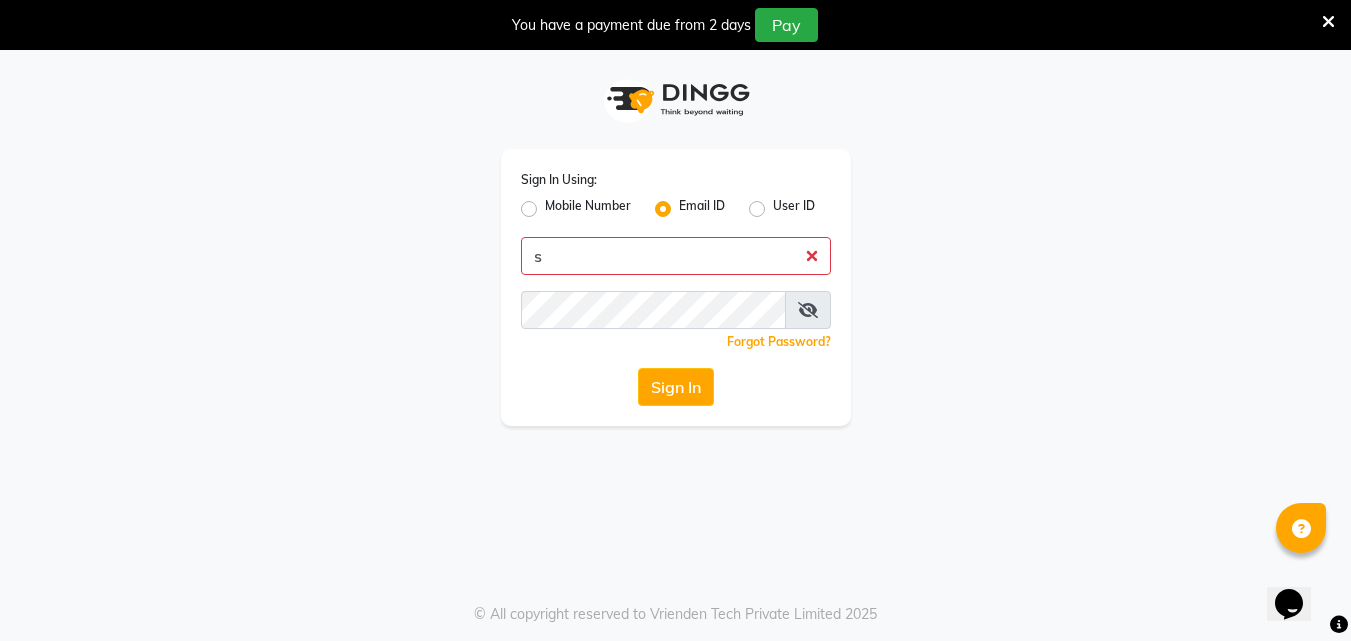 click on "User ID" 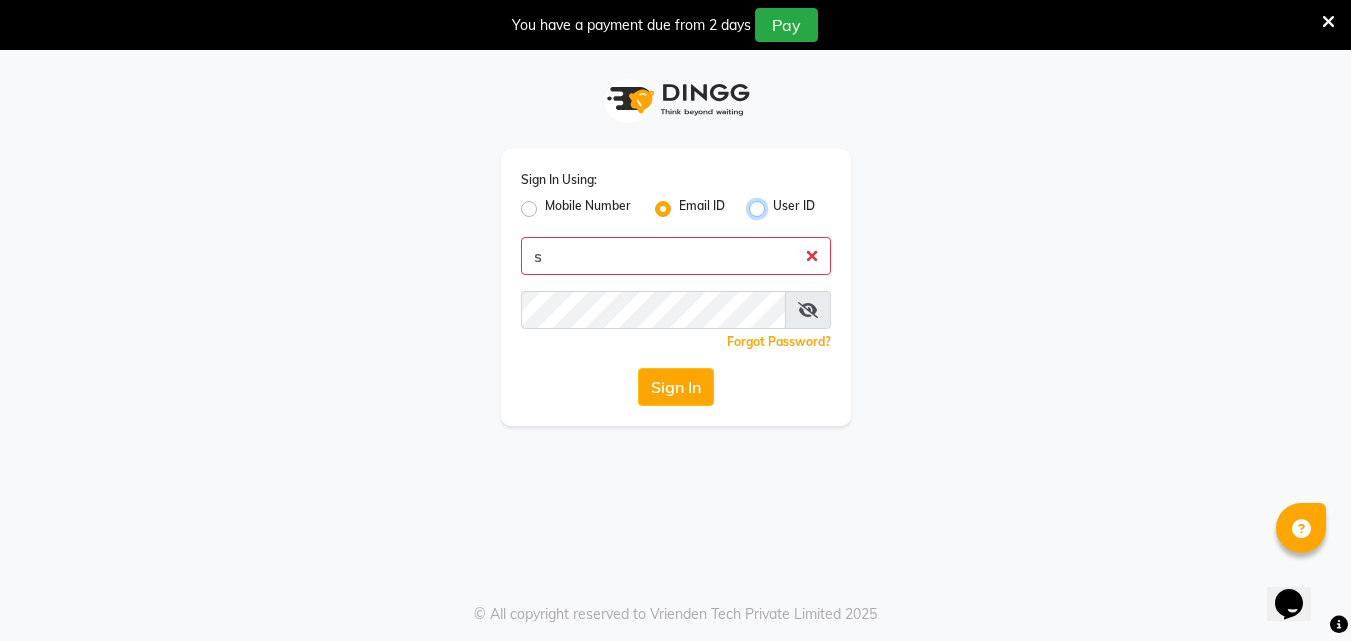 click on "User ID" at bounding box center (779, 203) 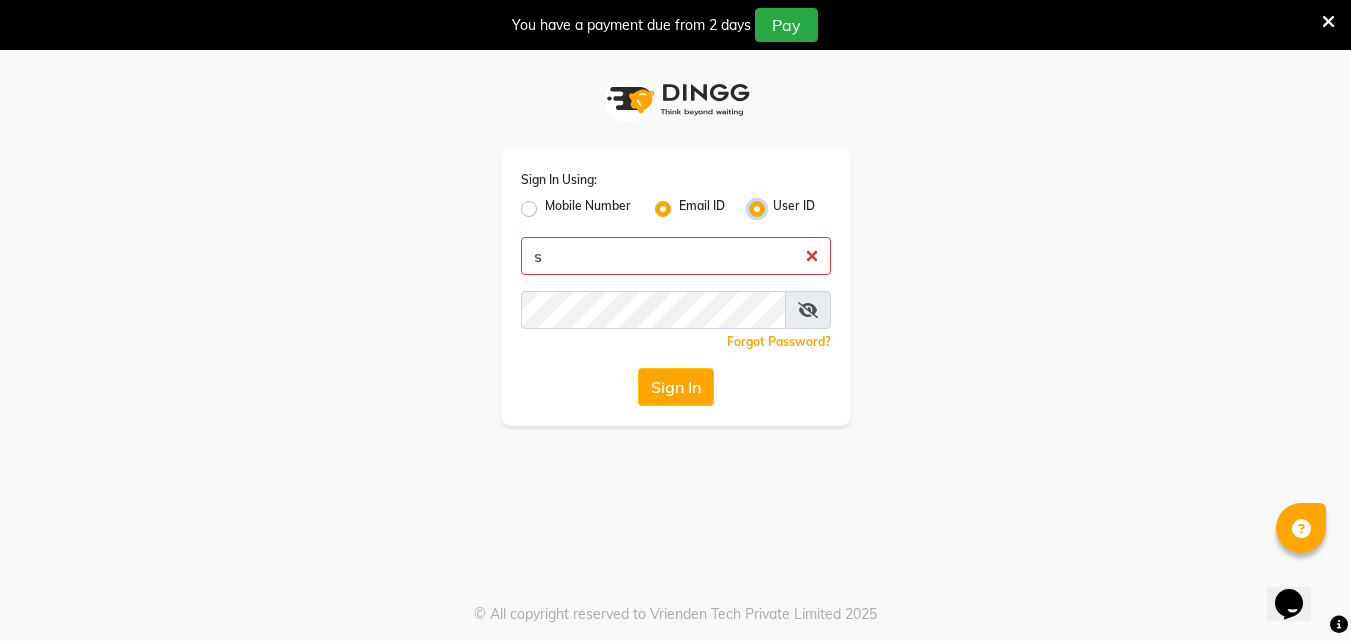 radio on "false" 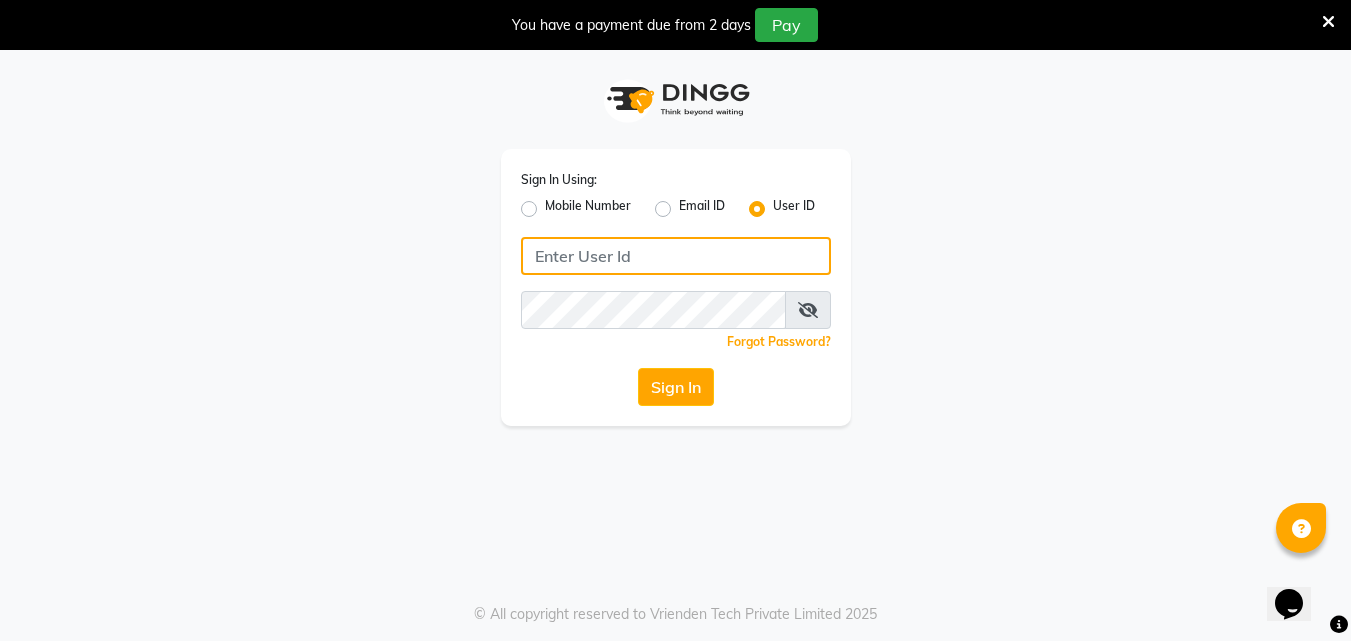 click 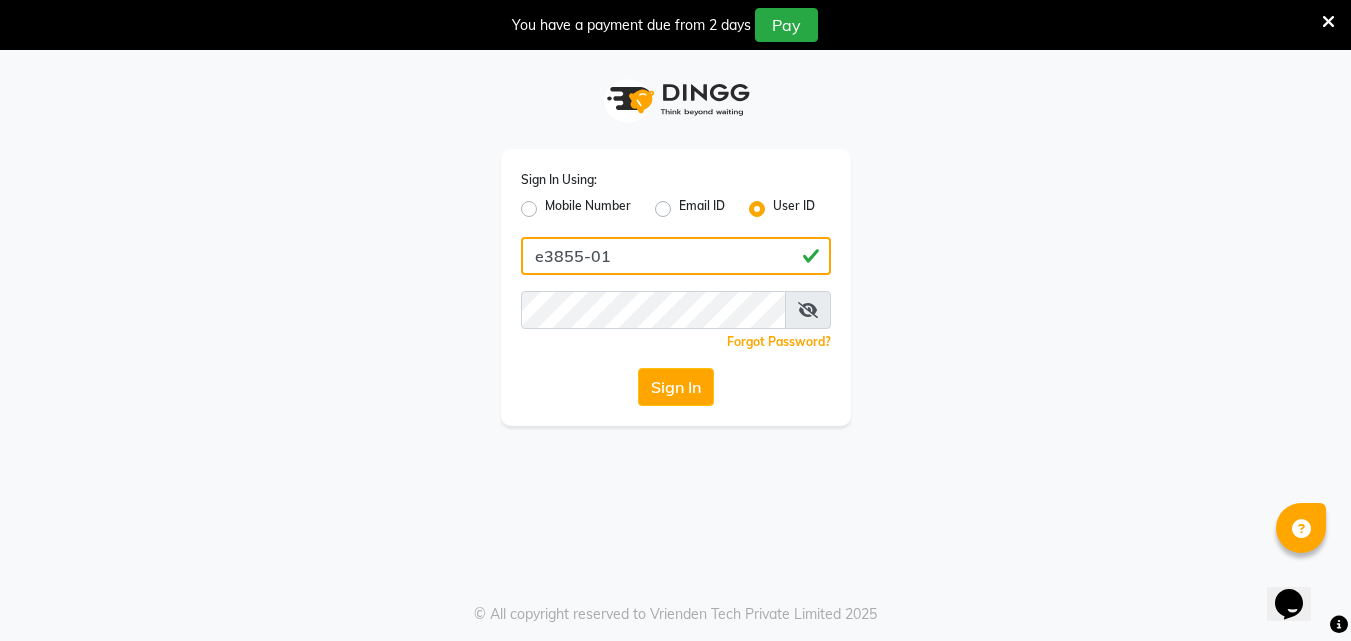 type on "e3855-01" 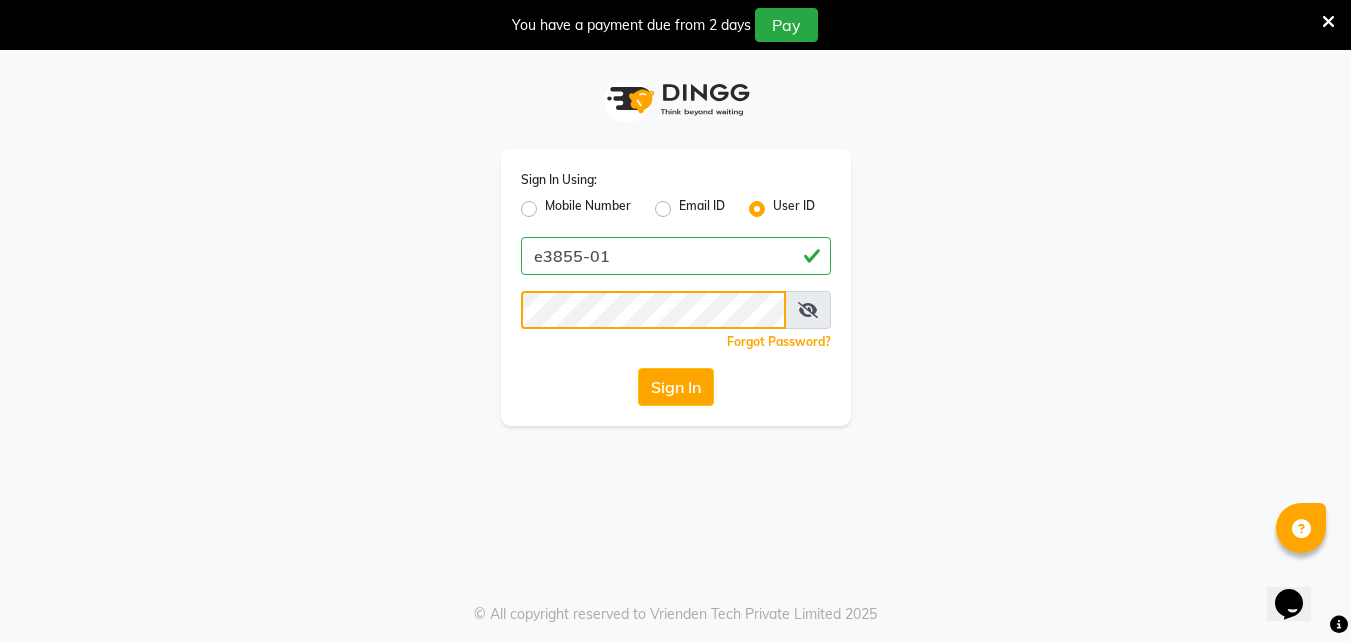 click on "Sign In" 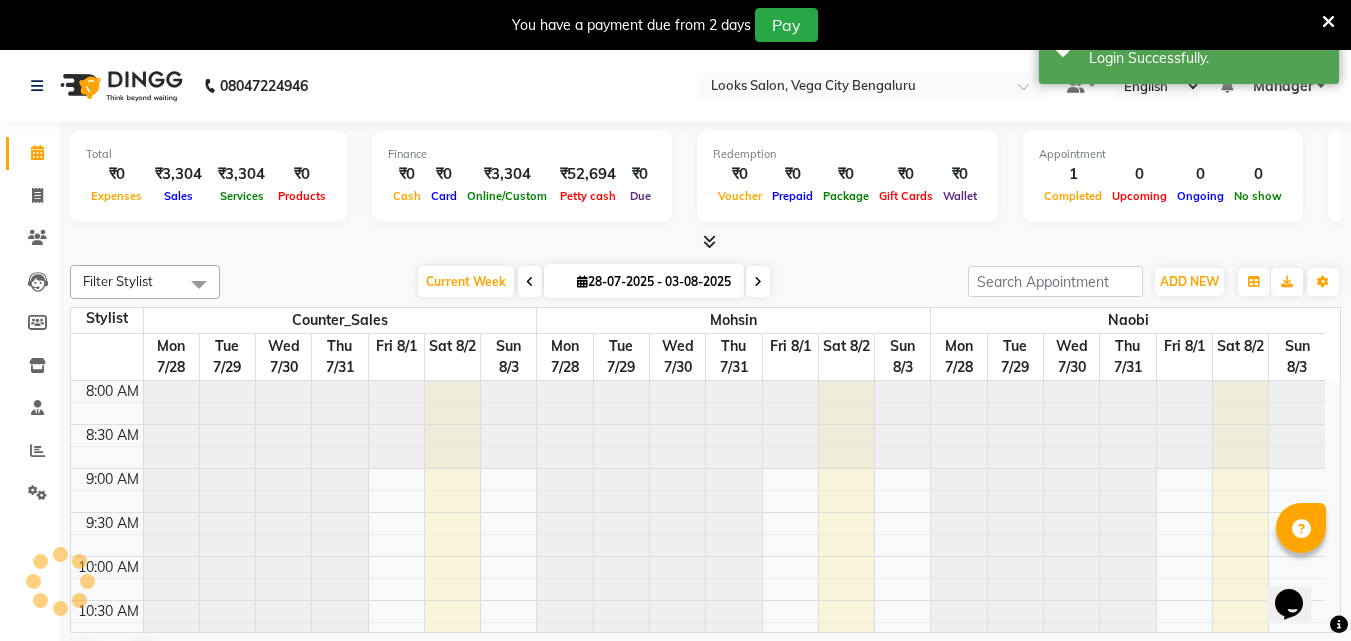 scroll, scrollTop: 0, scrollLeft: 0, axis: both 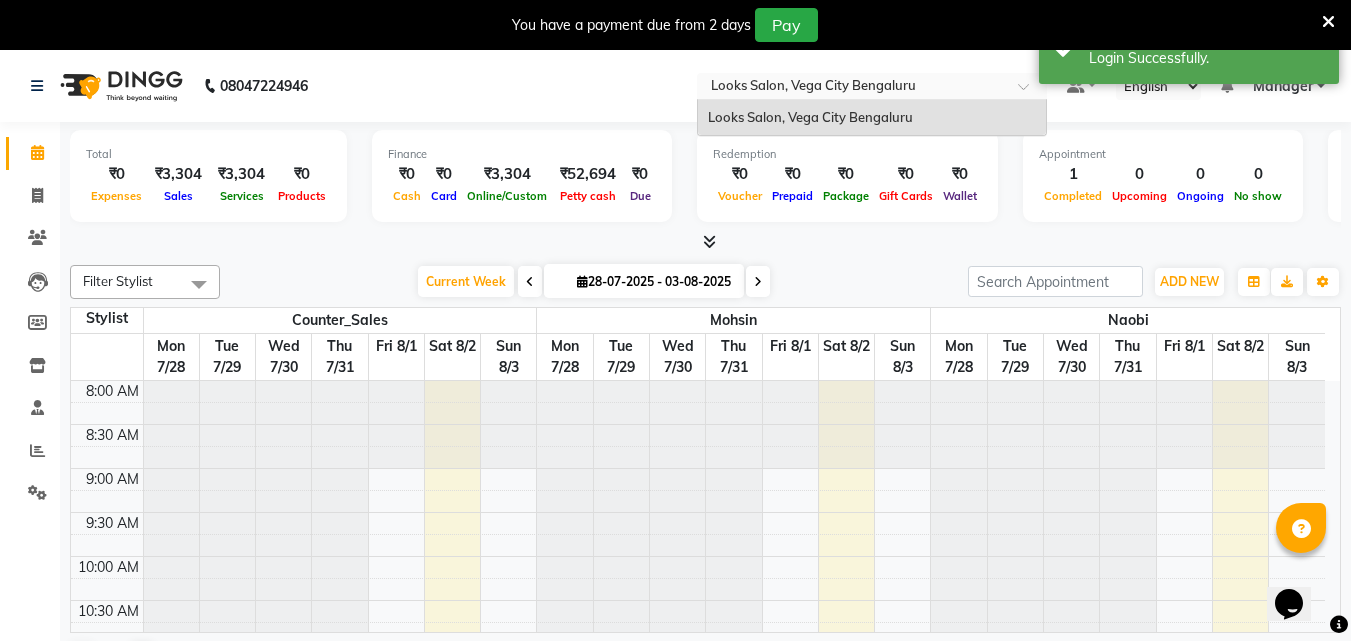 click at bounding box center (852, 88) 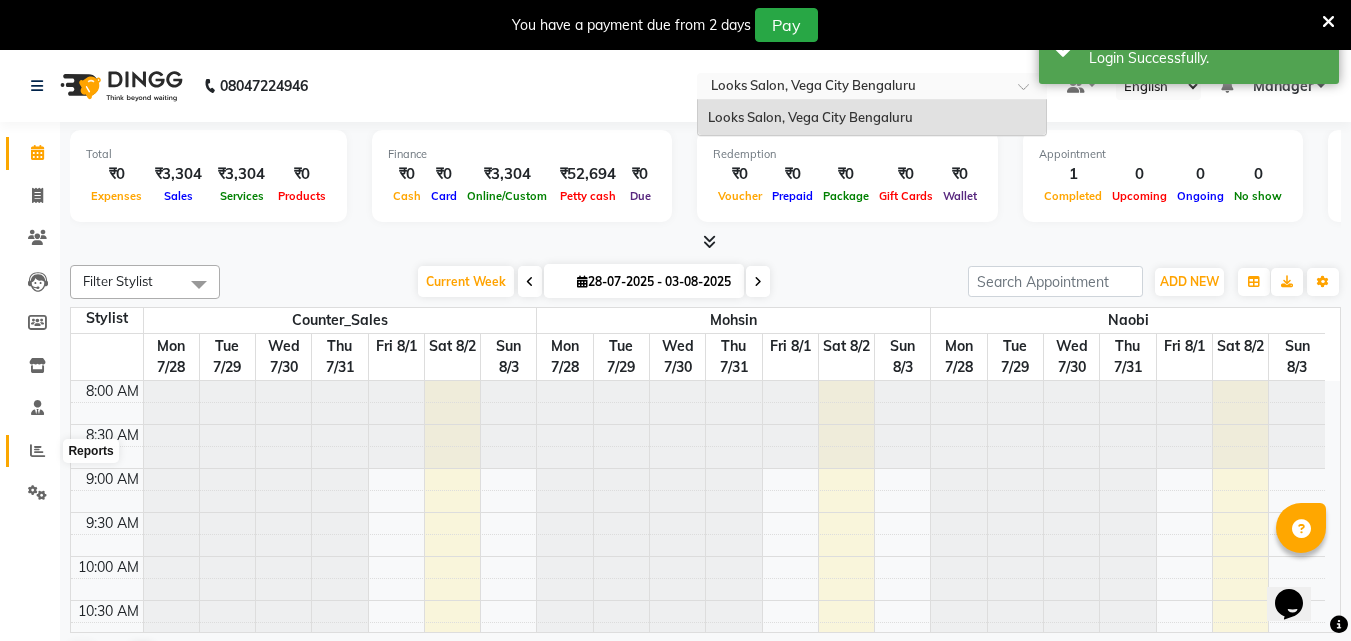 click 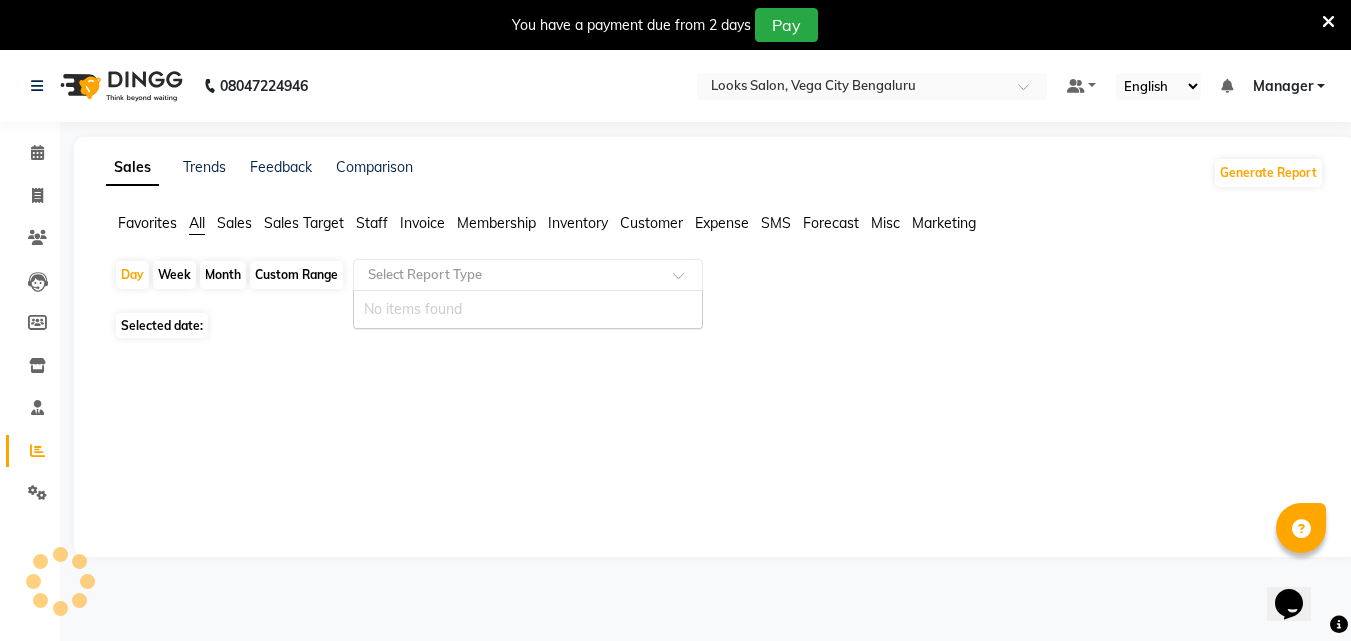 click 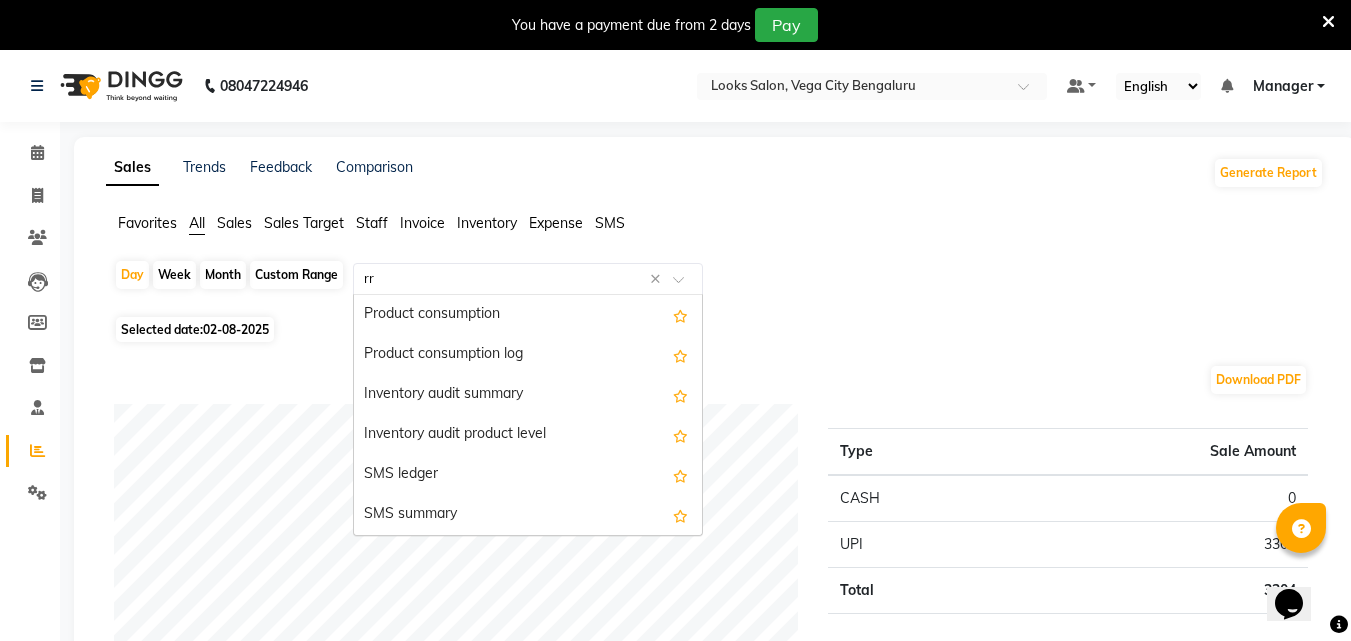 scroll, scrollTop: 0, scrollLeft: 0, axis: both 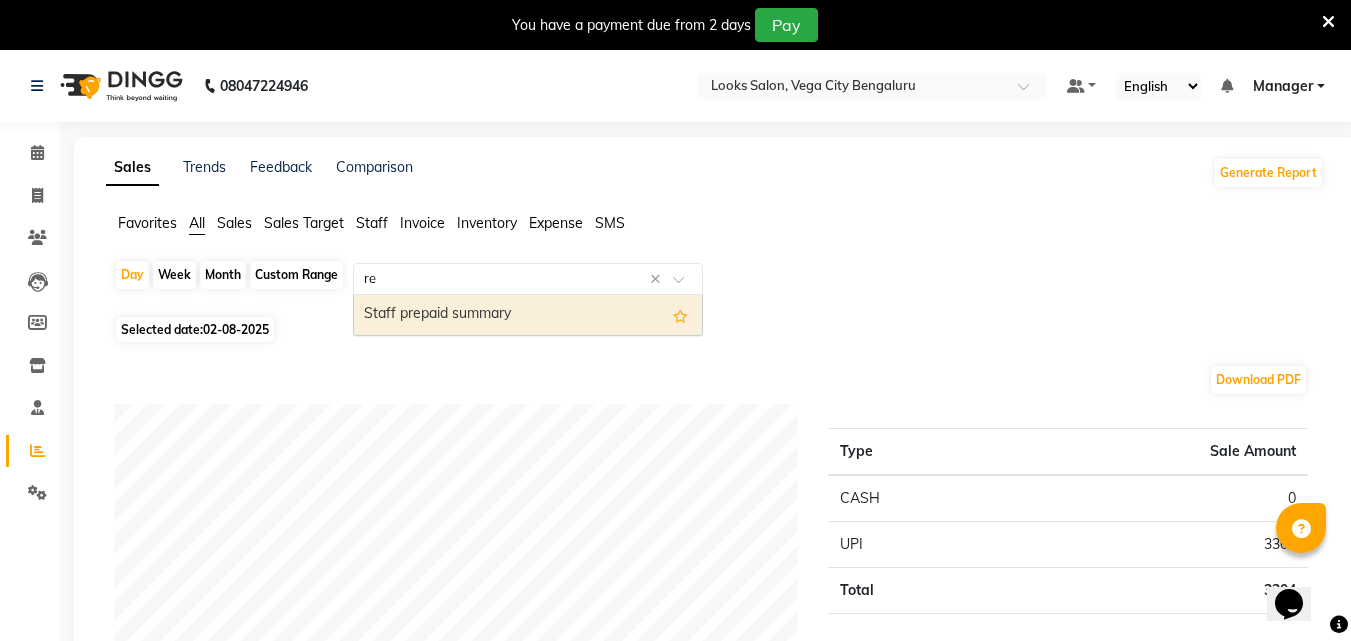 type on "r" 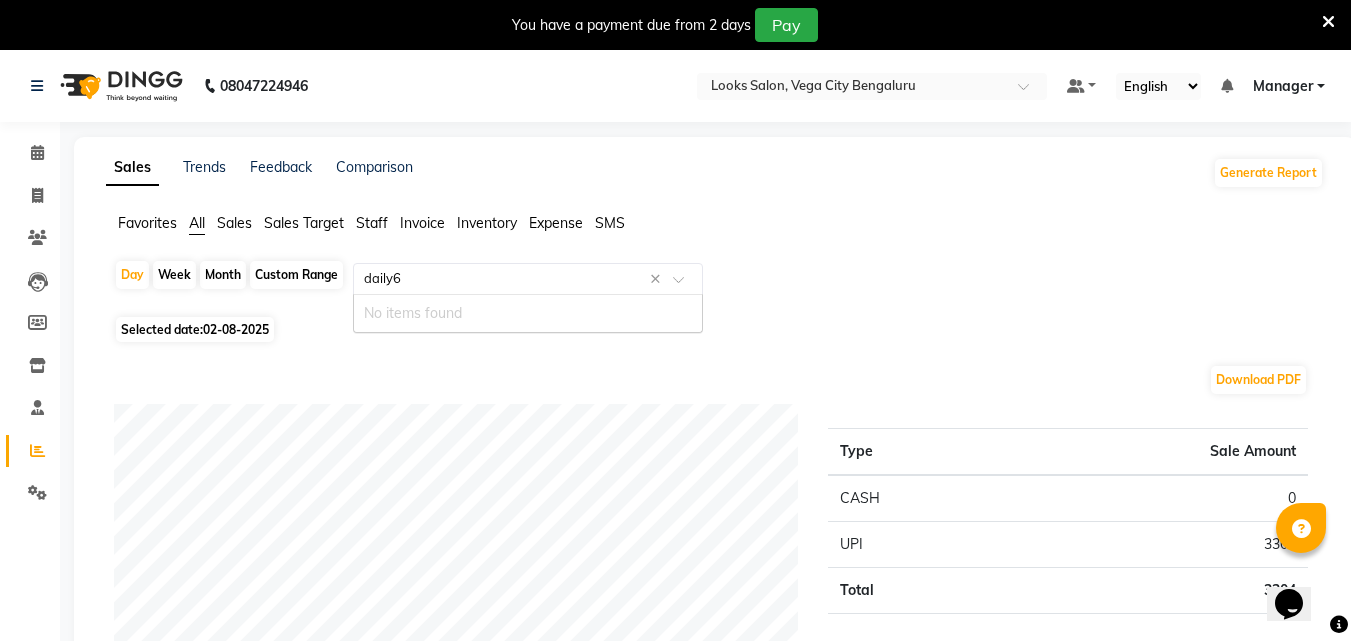 type on "daily" 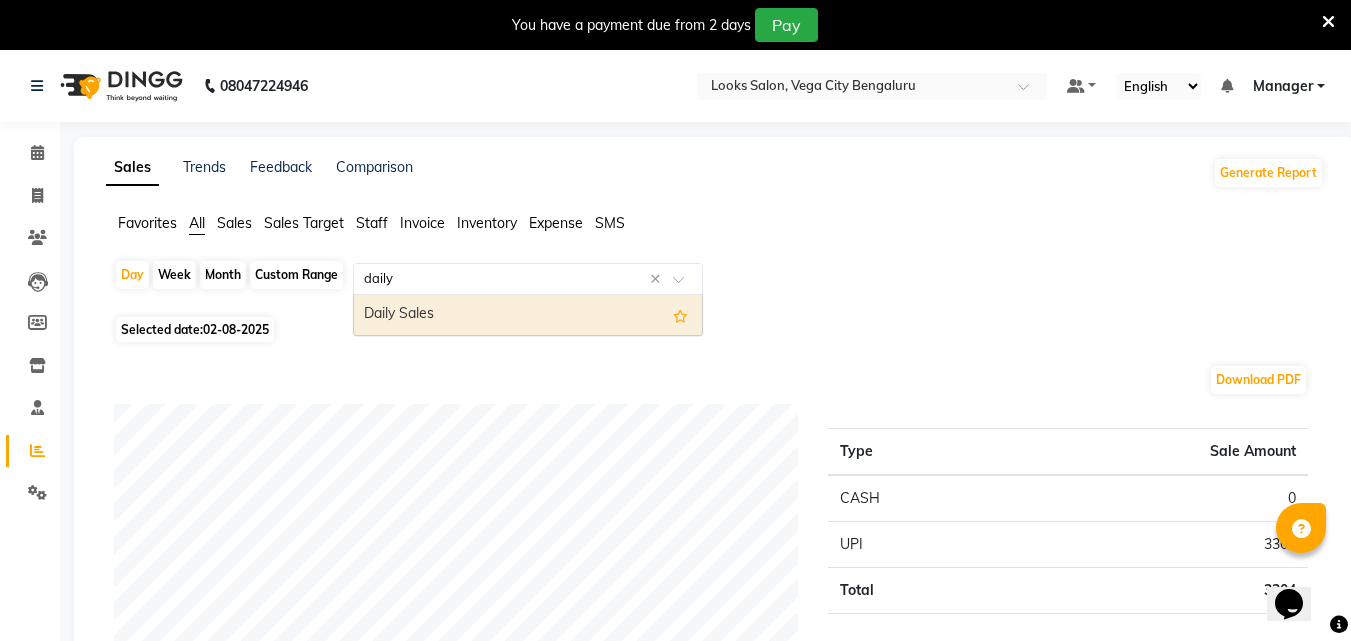 type 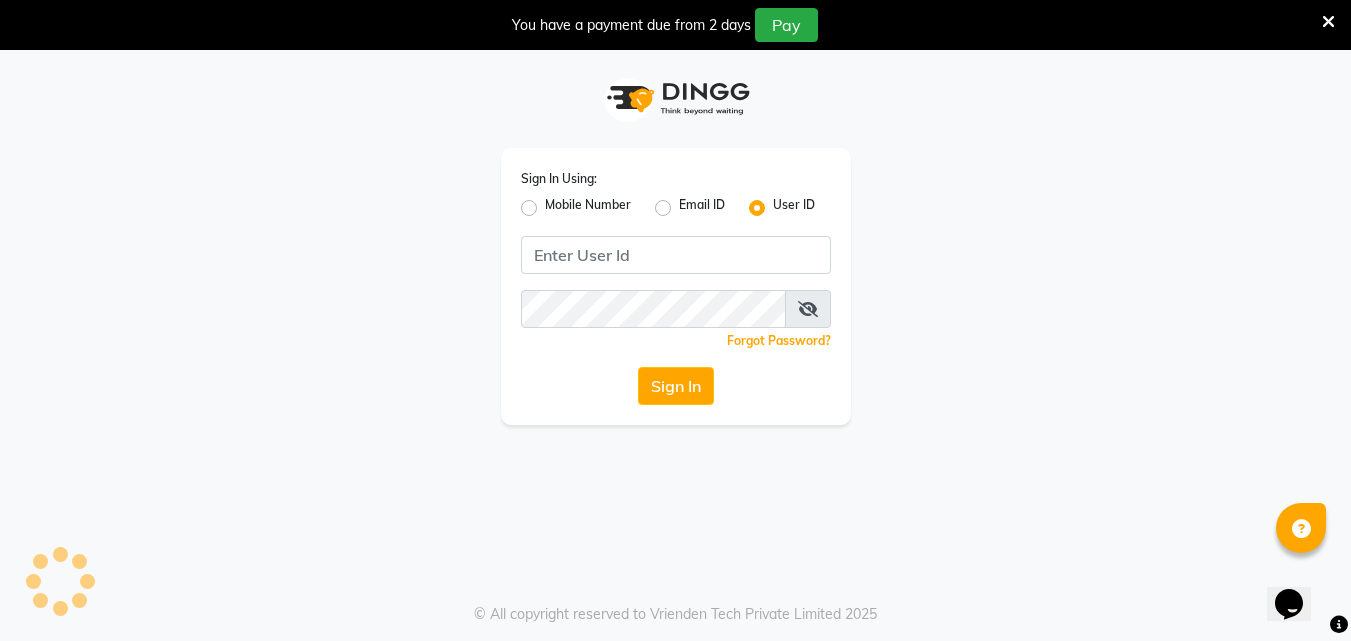 scroll, scrollTop: 50, scrollLeft: 0, axis: vertical 